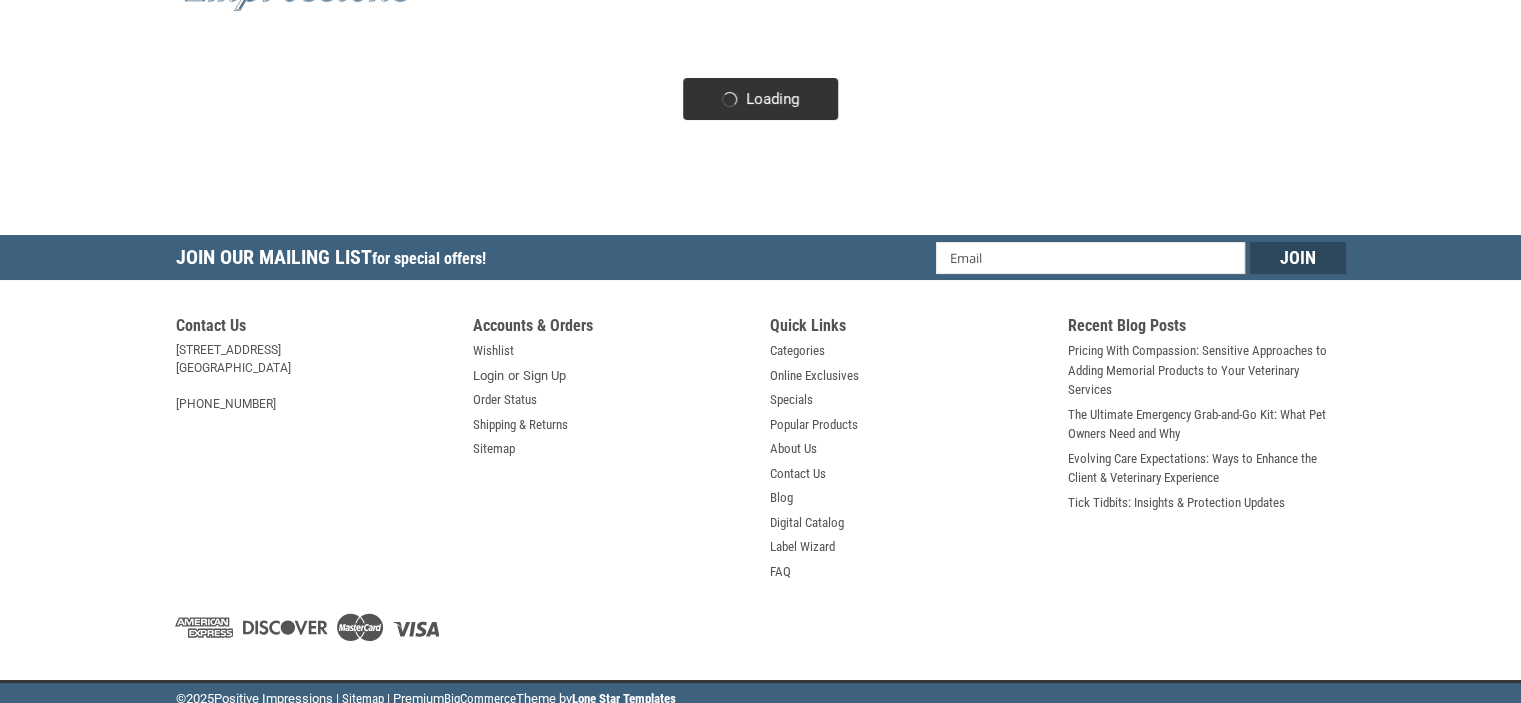 scroll, scrollTop: 100, scrollLeft: 0, axis: vertical 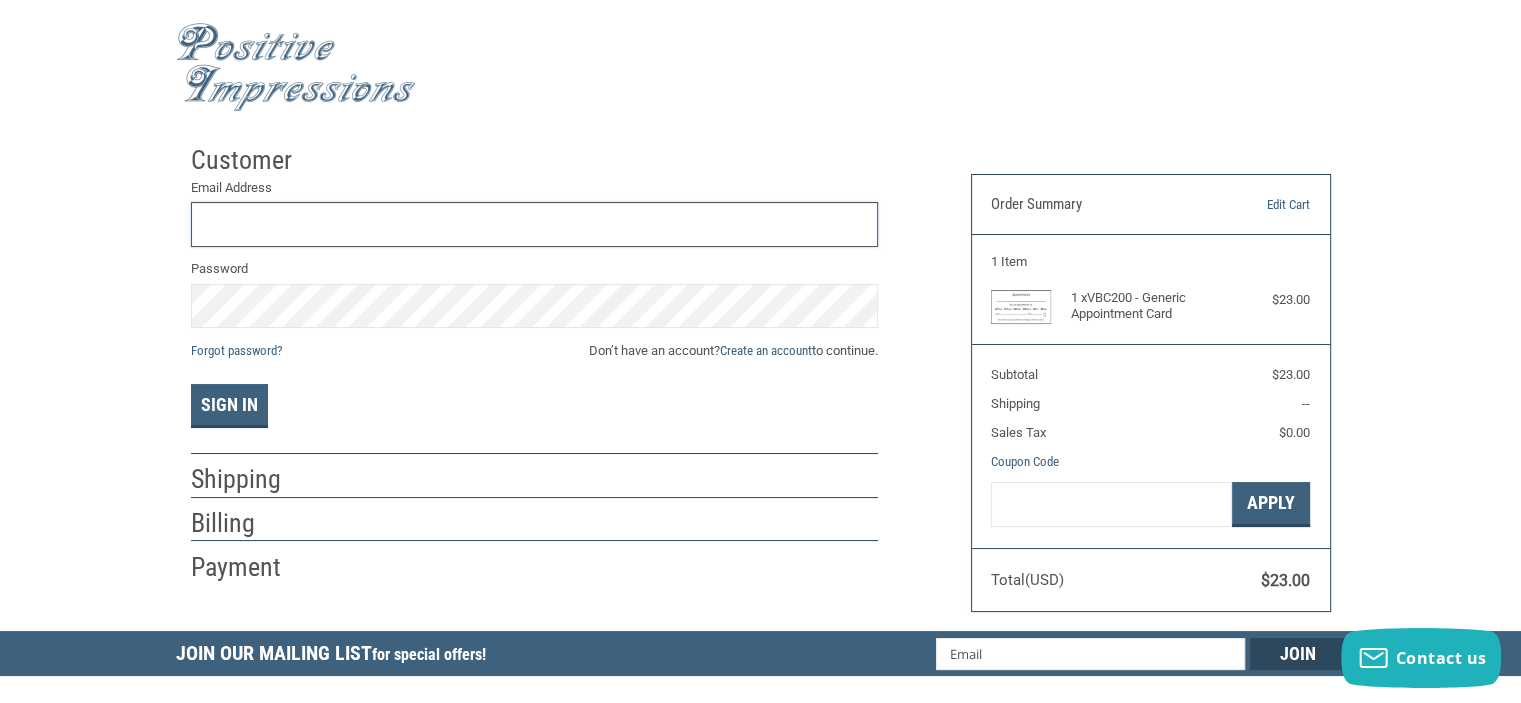 click on "Email Address" at bounding box center [534, 224] 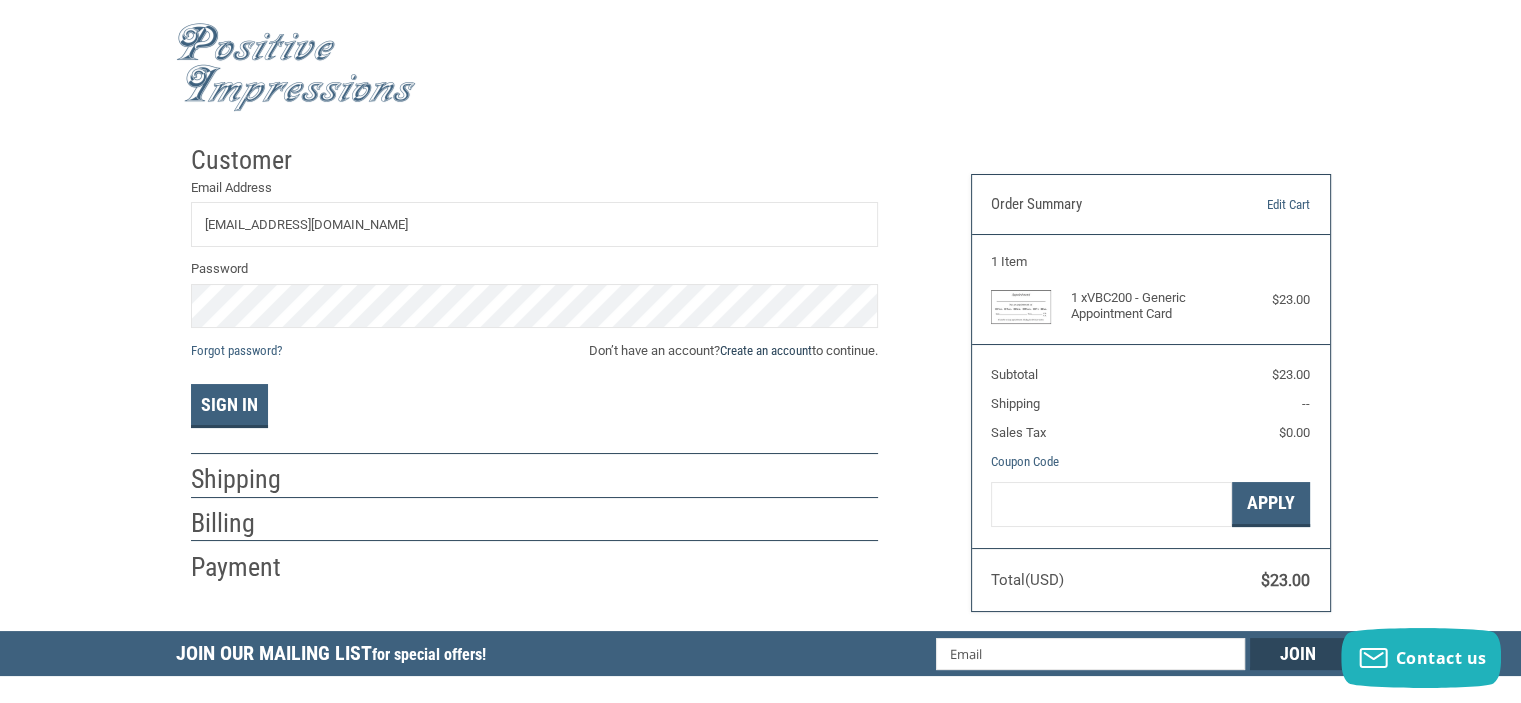 click on "Create an account" at bounding box center (766, 350) 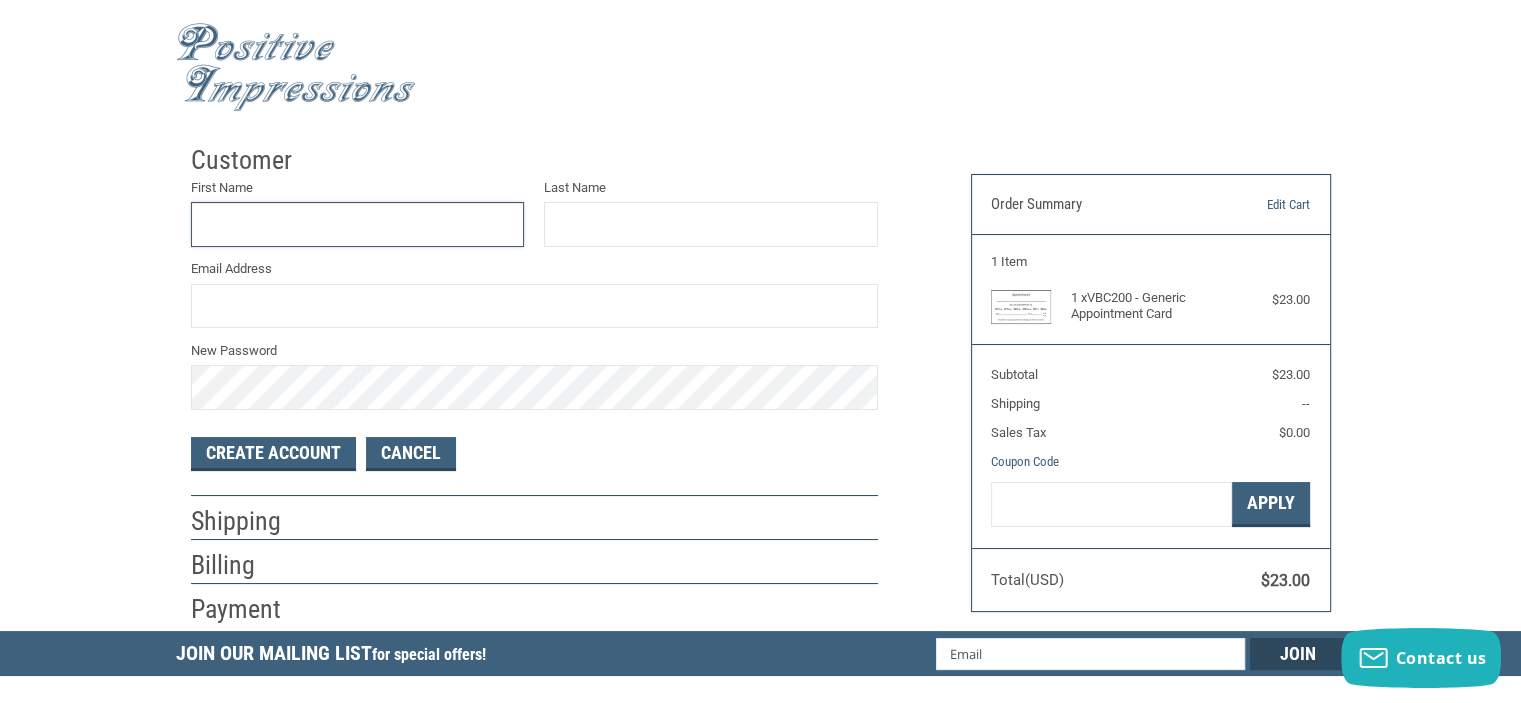 click on "First Name" at bounding box center (358, 224) 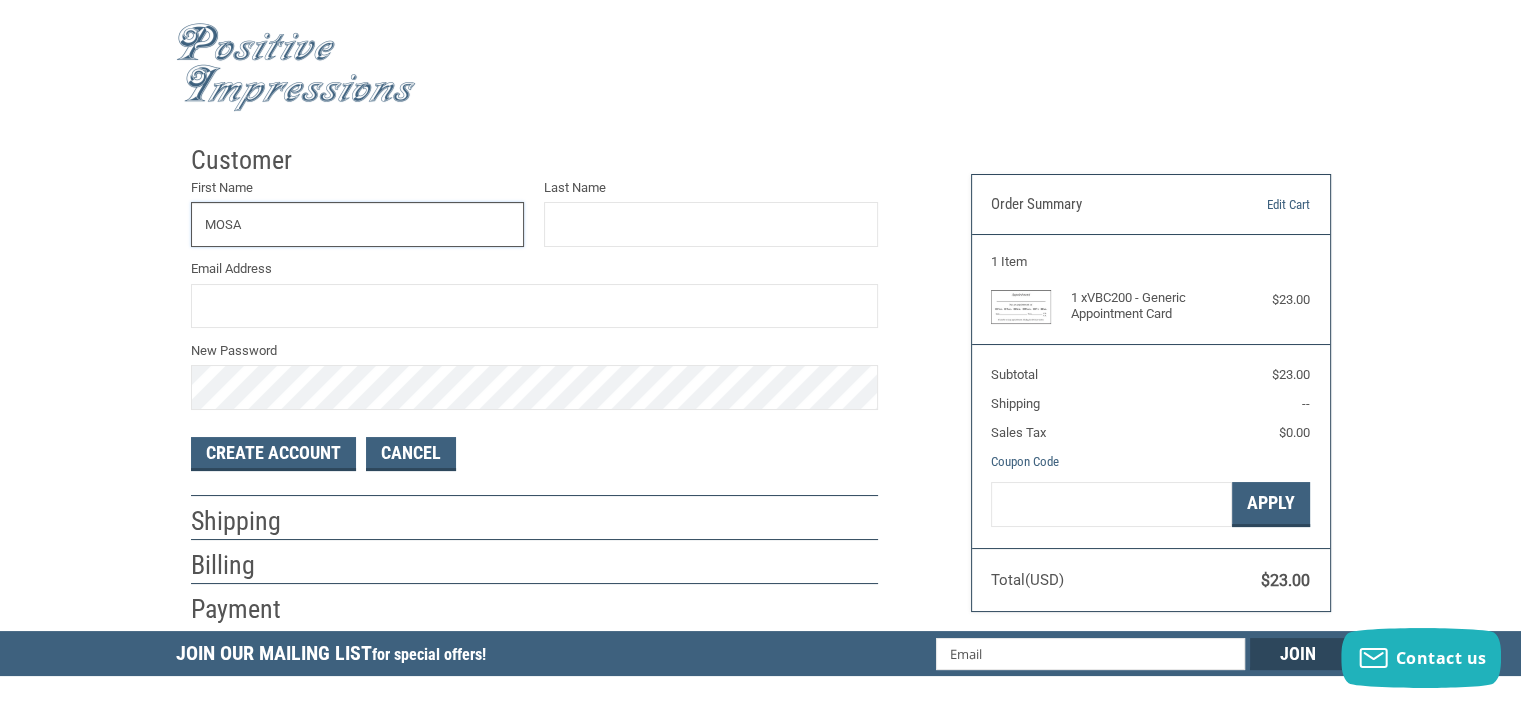 type on "MOSA" 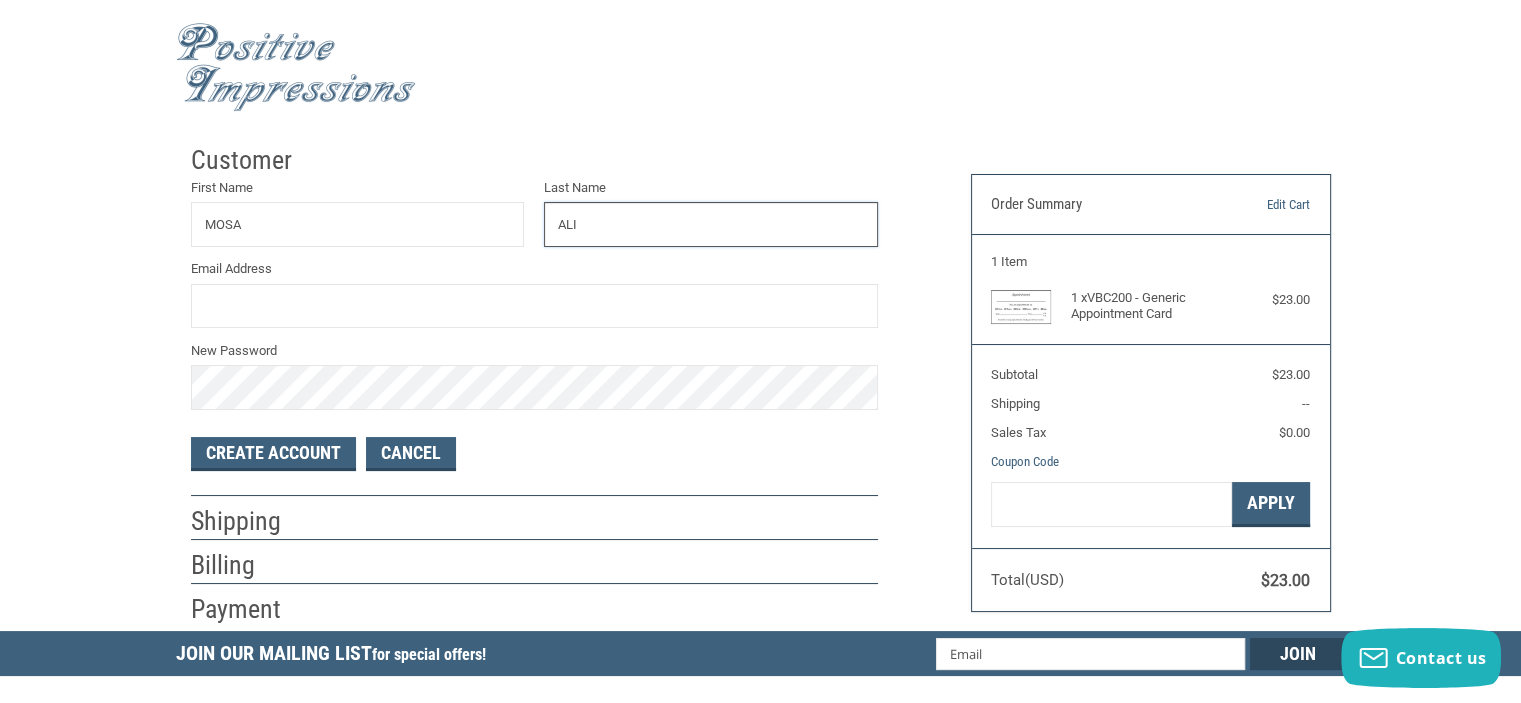 type on "ALI" 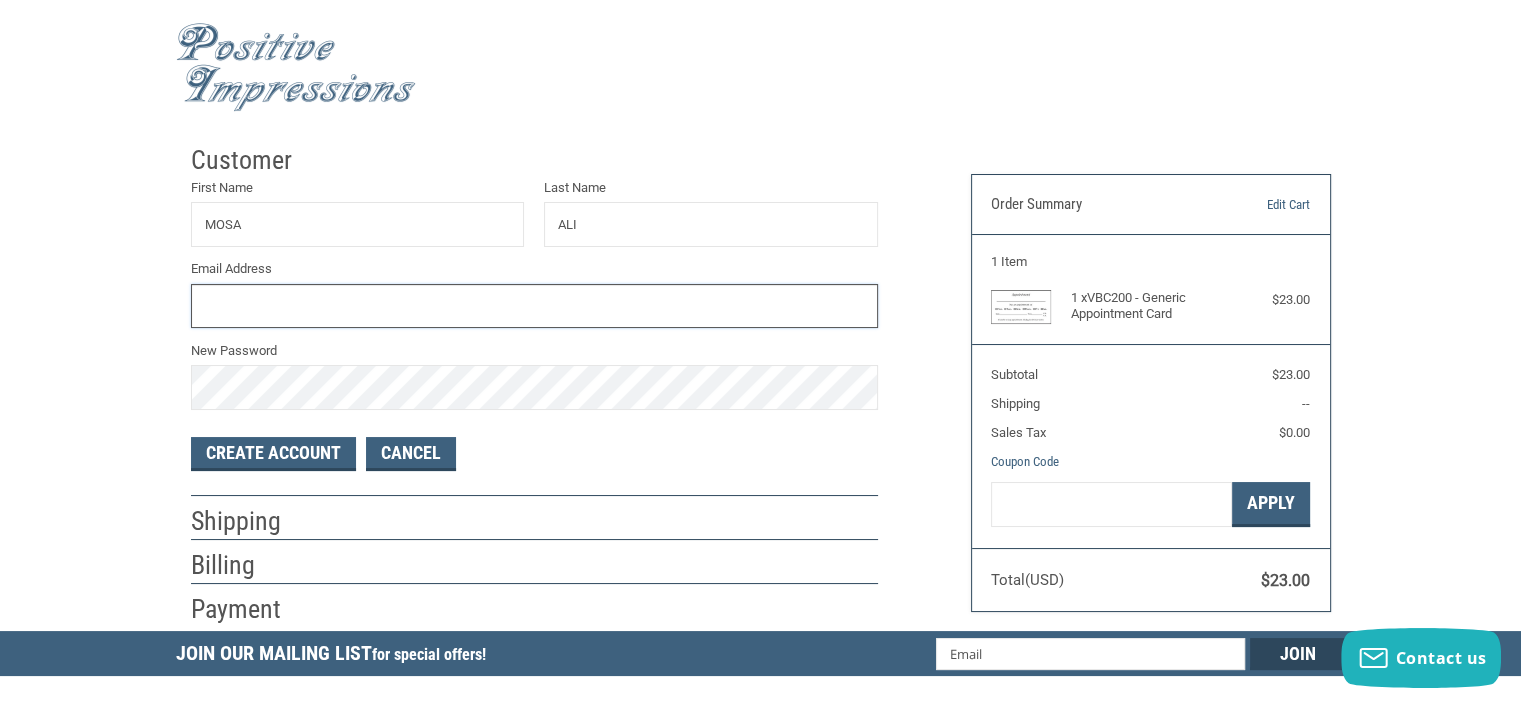 click on "Email Address" at bounding box center [534, 306] 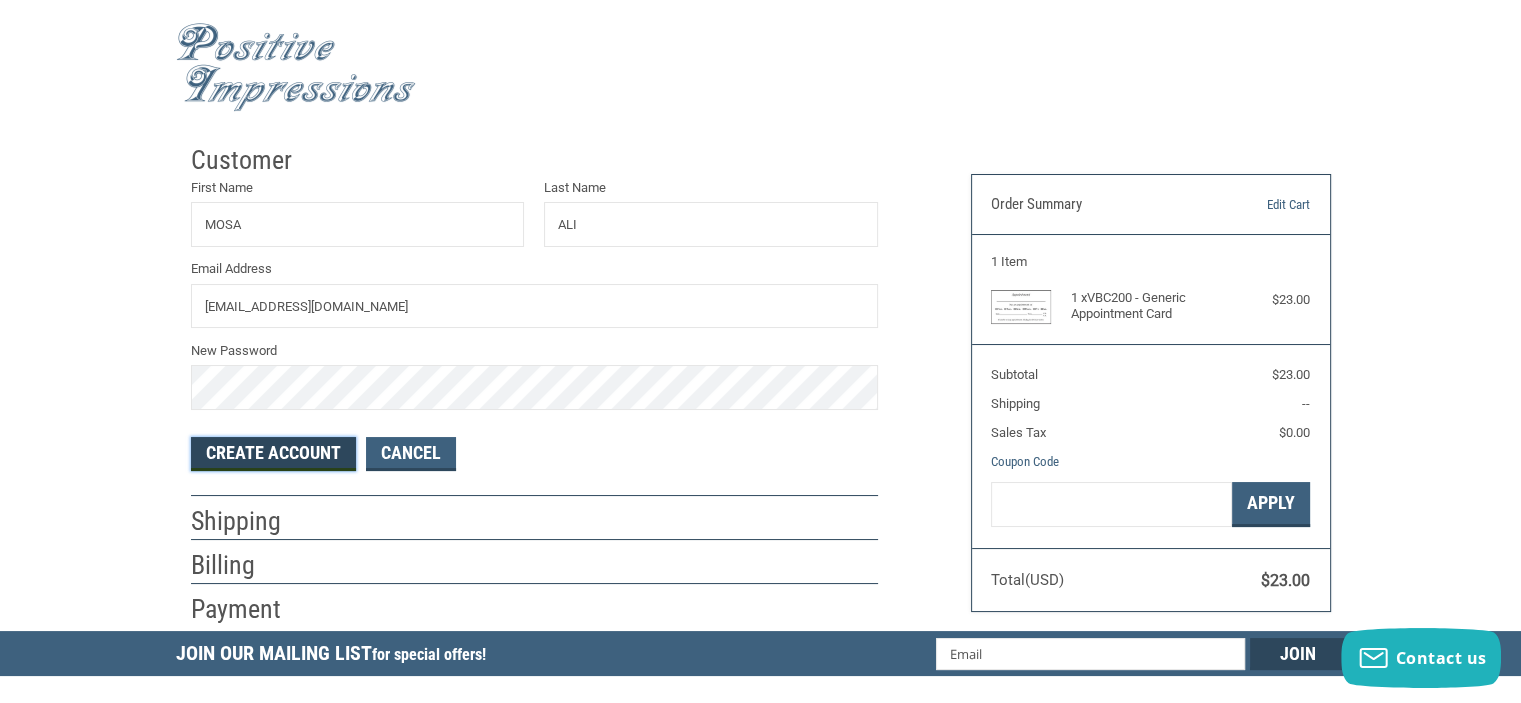 click on "Create Account" at bounding box center (273, 454) 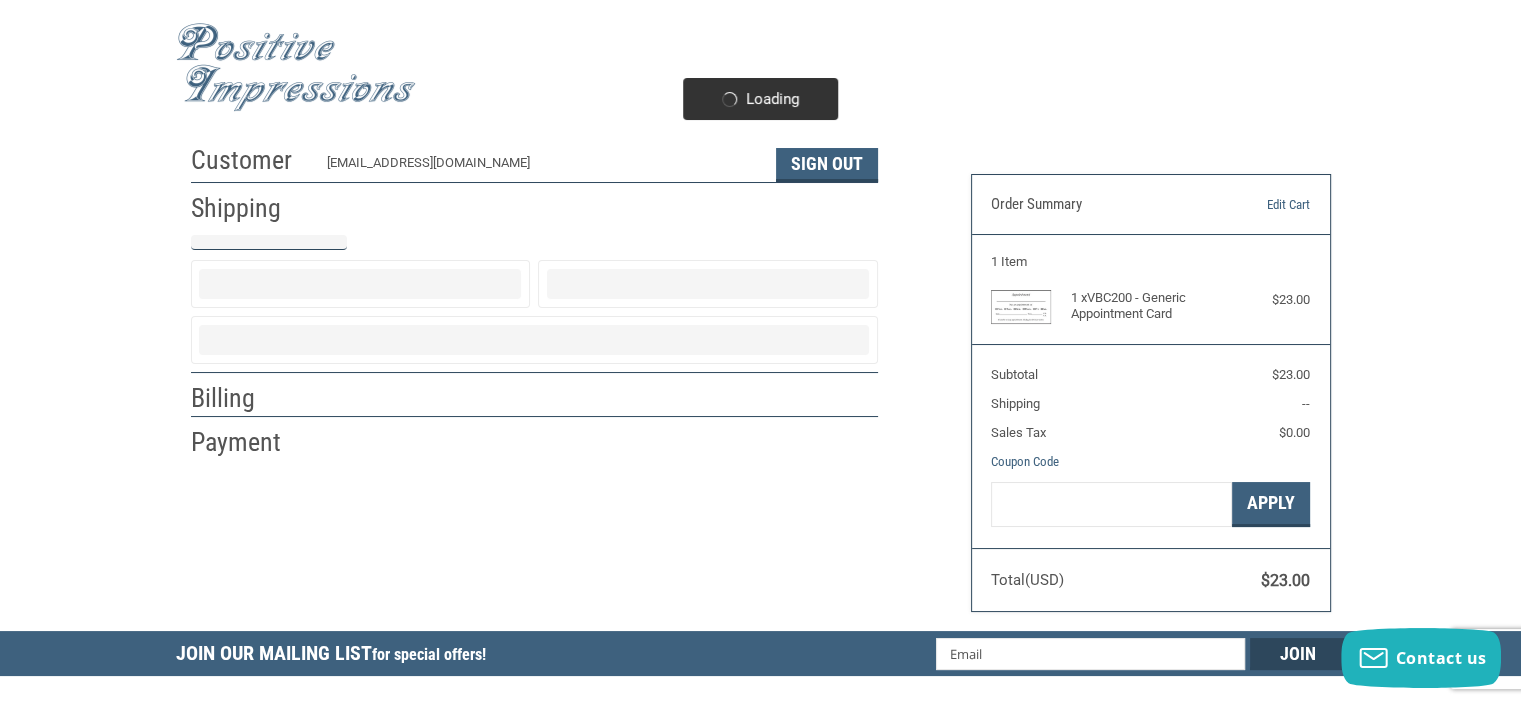 scroll, scrollTop: 42, scrollLeft: 0, axis: vertical 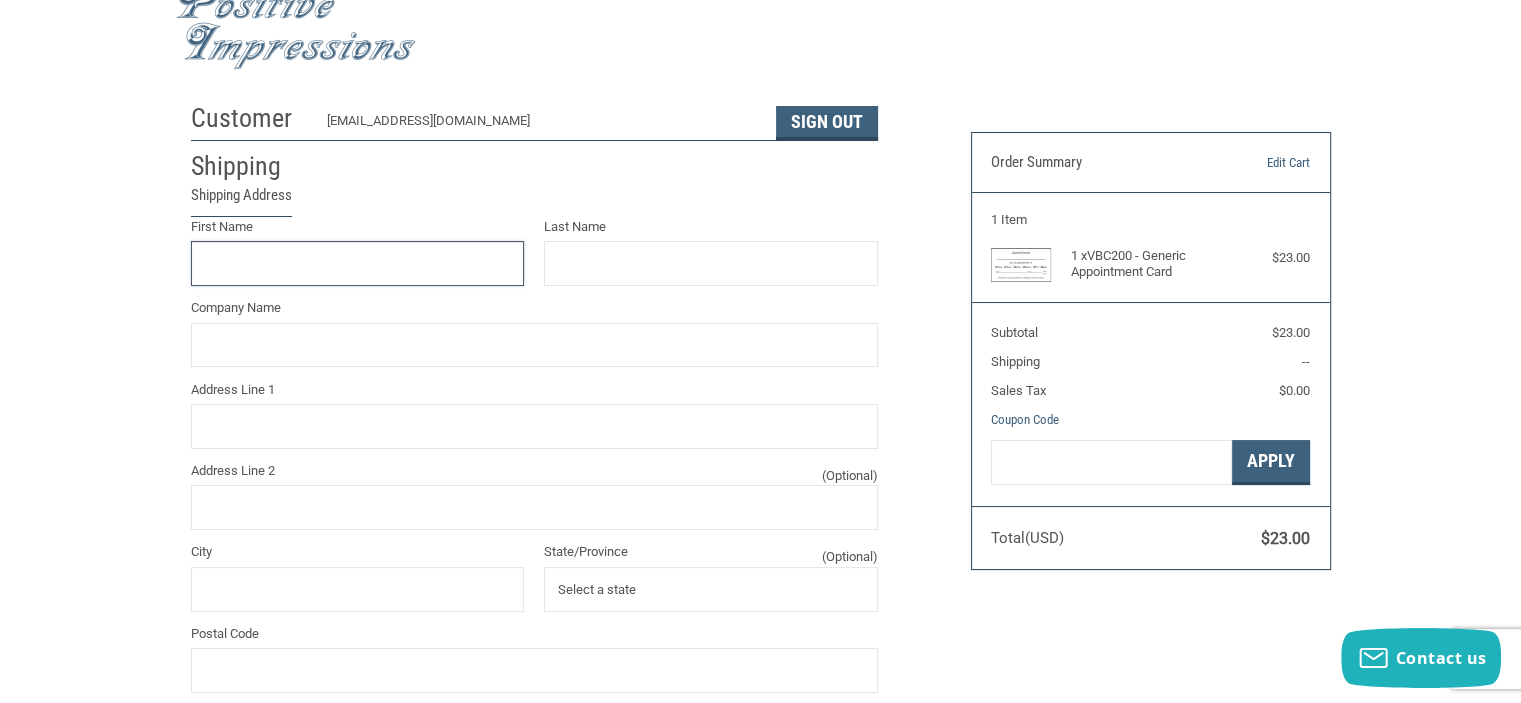 click on "First Name" at bounding box center (358, 263) 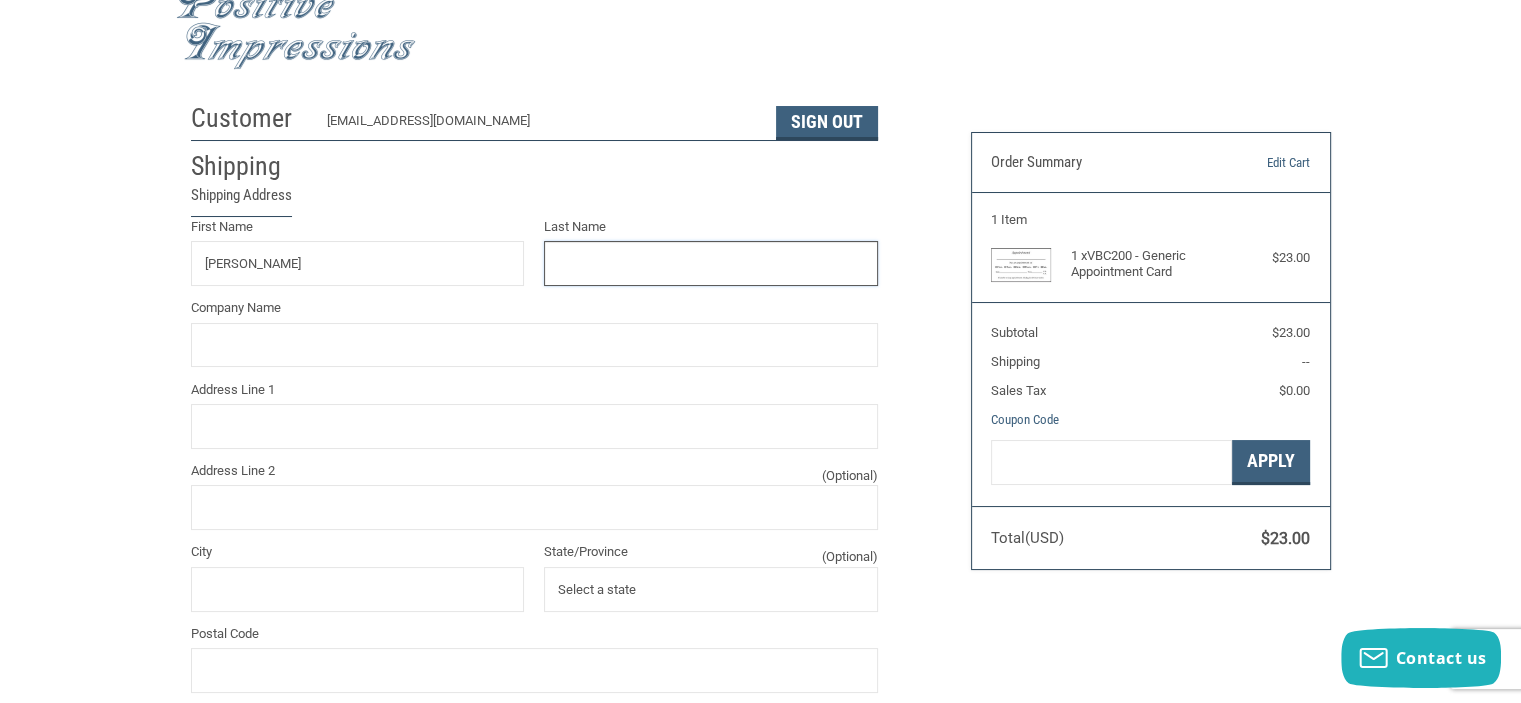 type on "edward" 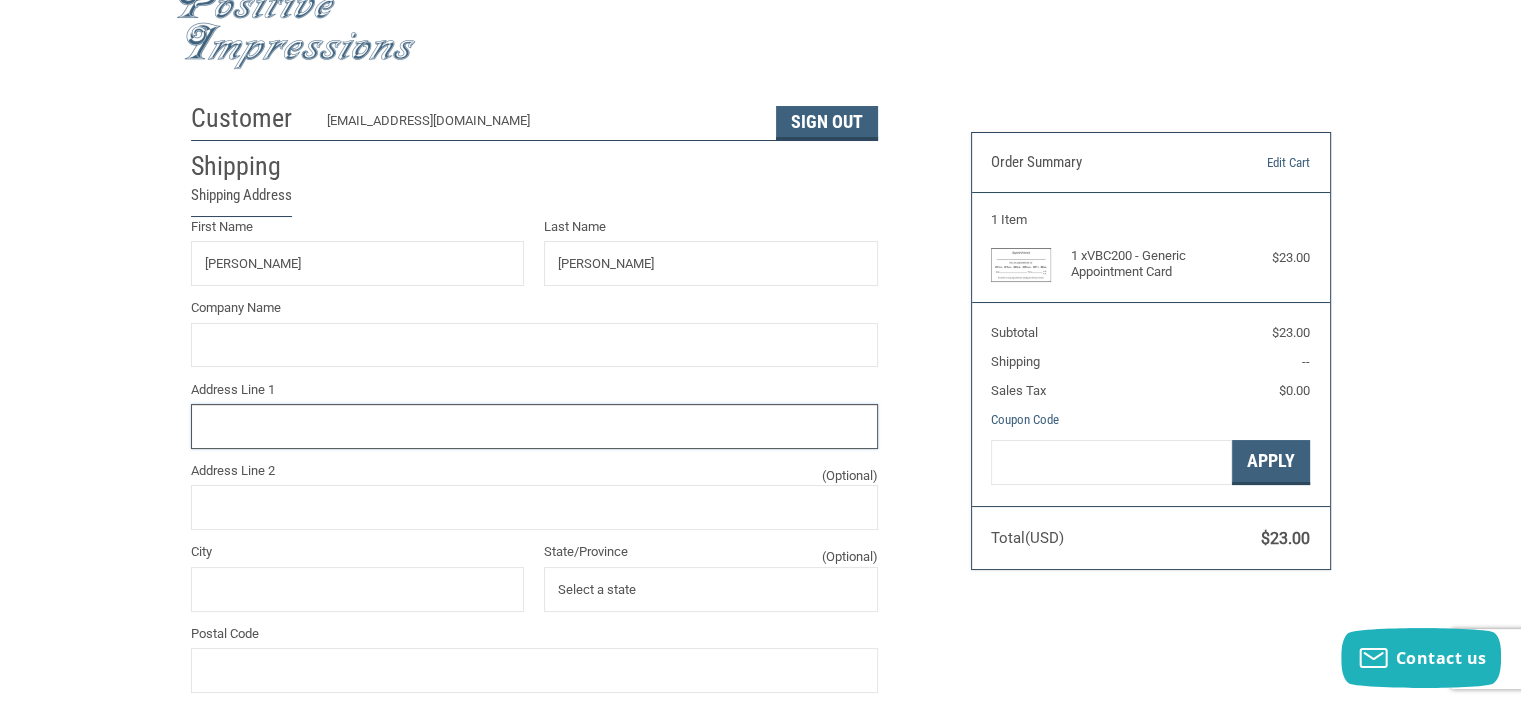 type on "[STREET_ADDRESS][PERSON_NAME]" 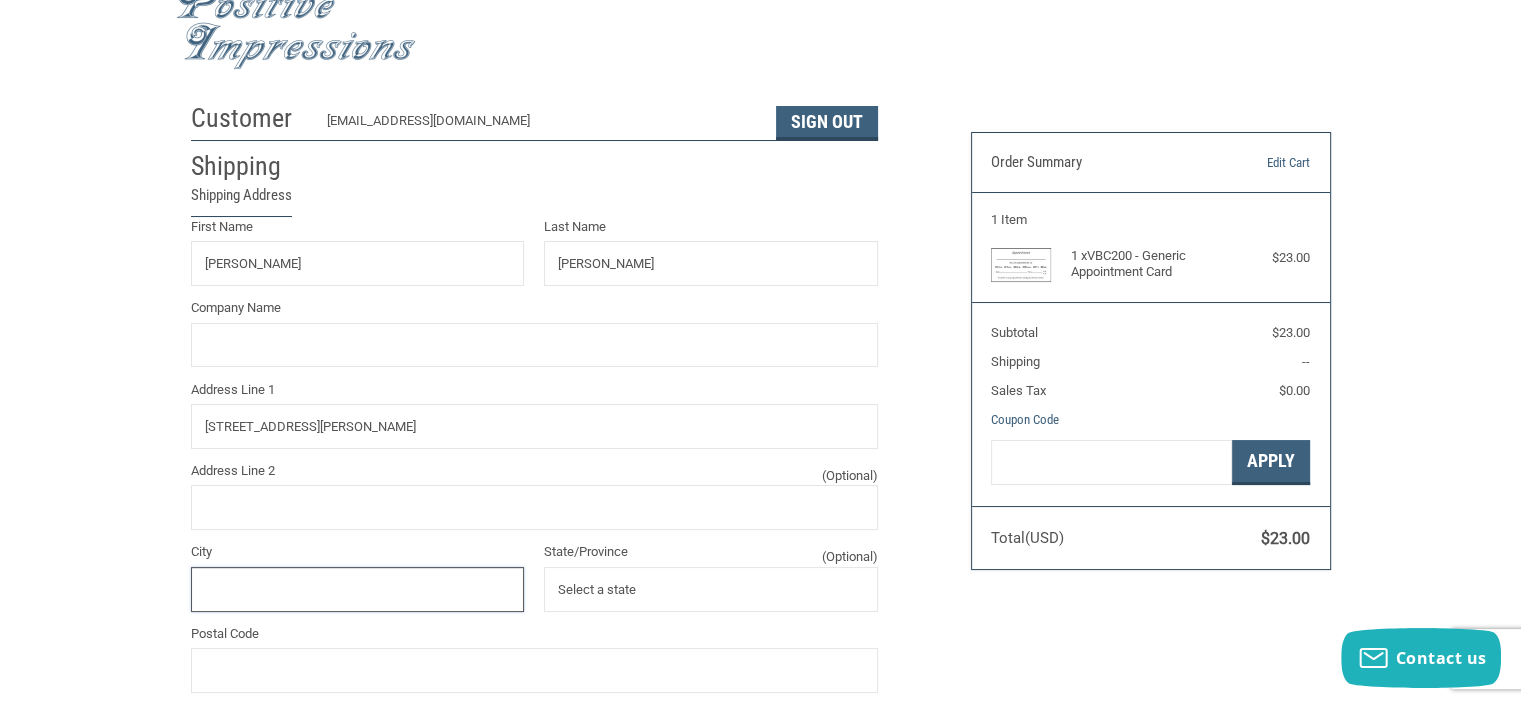 type on "LAGUNA HILLS" 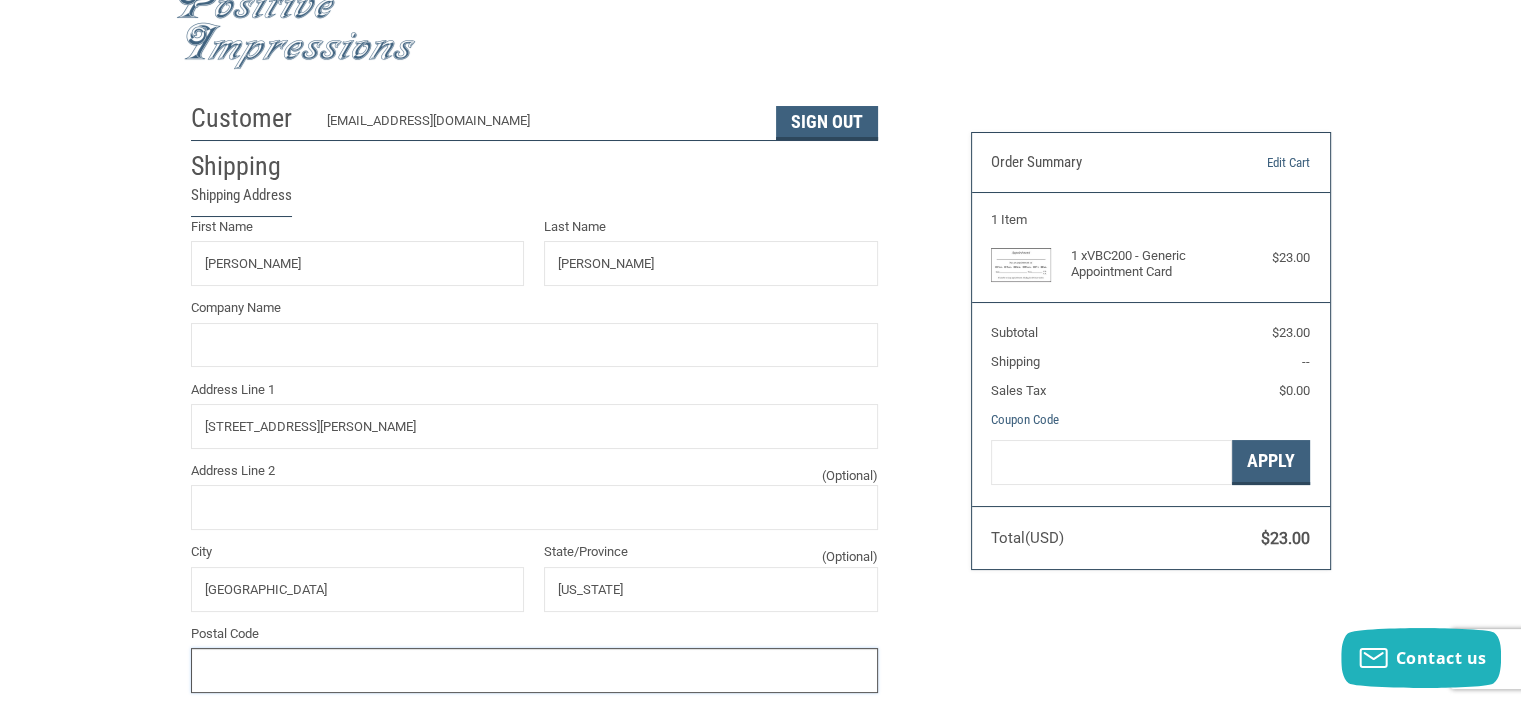 type on "92653" 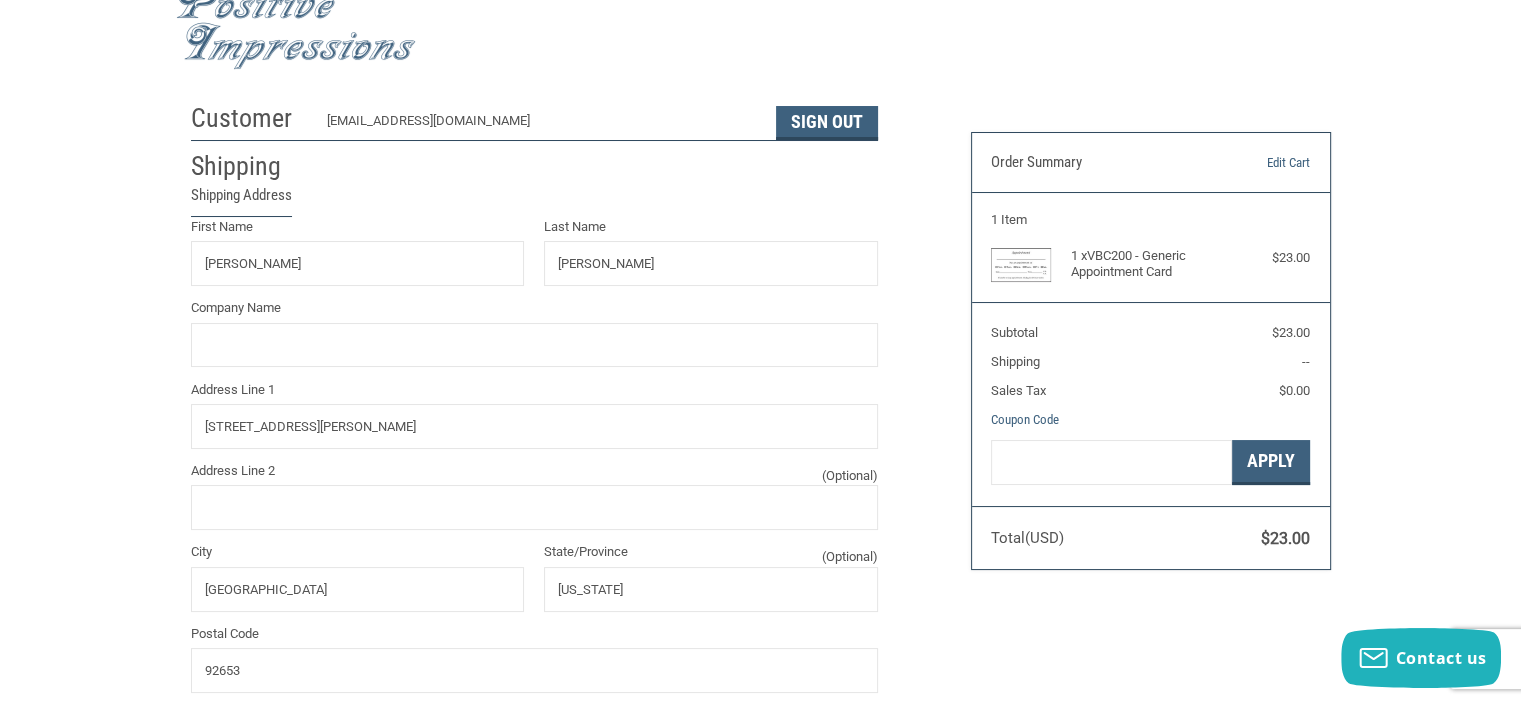 select on "US" 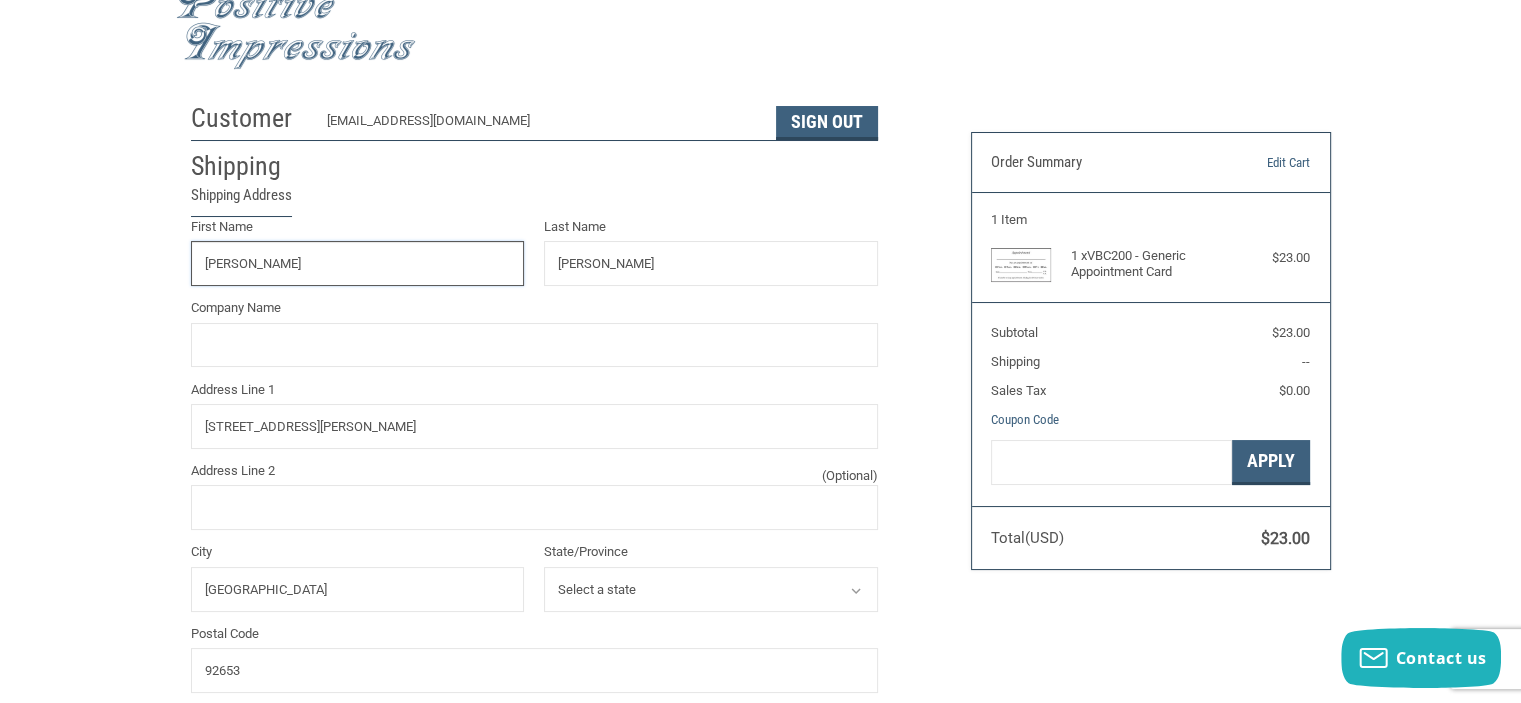 type on "john" 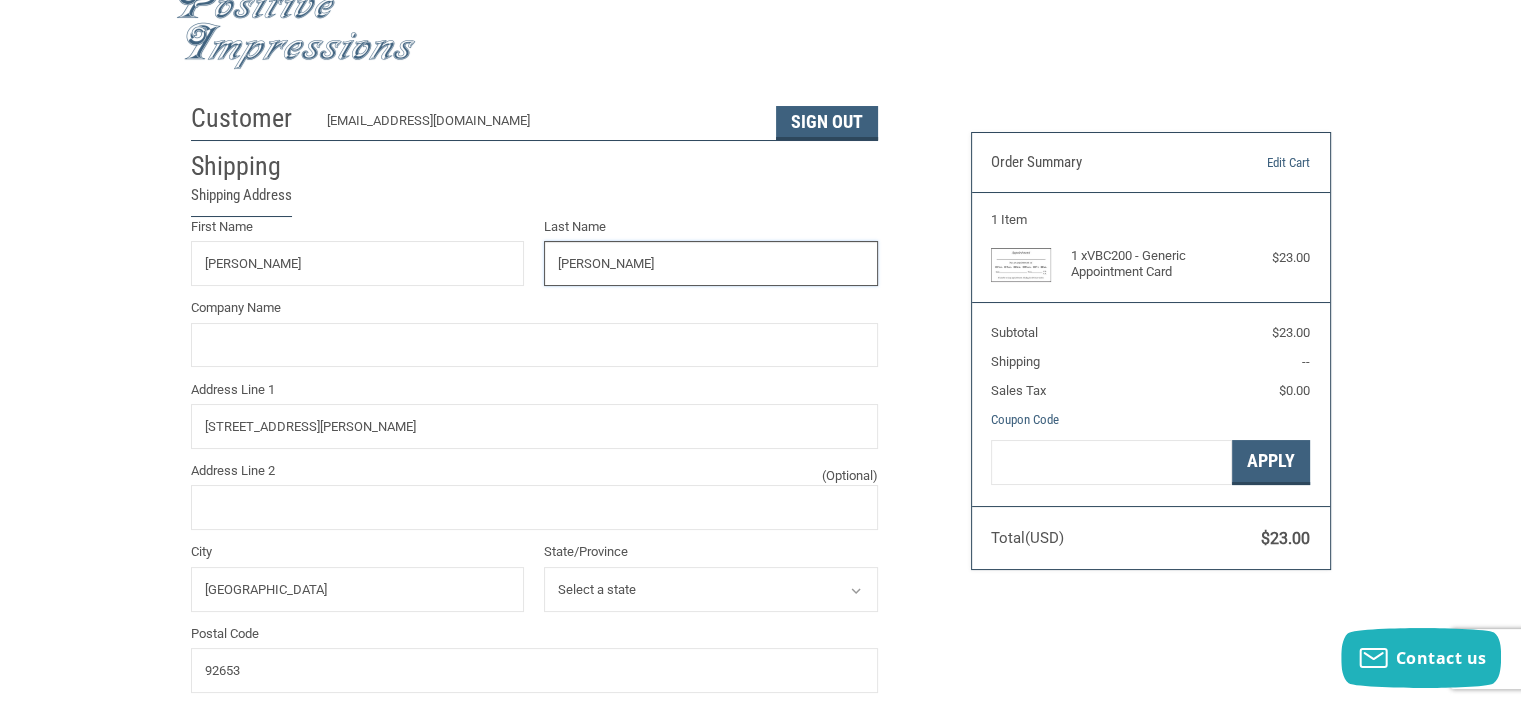 type on "edward" 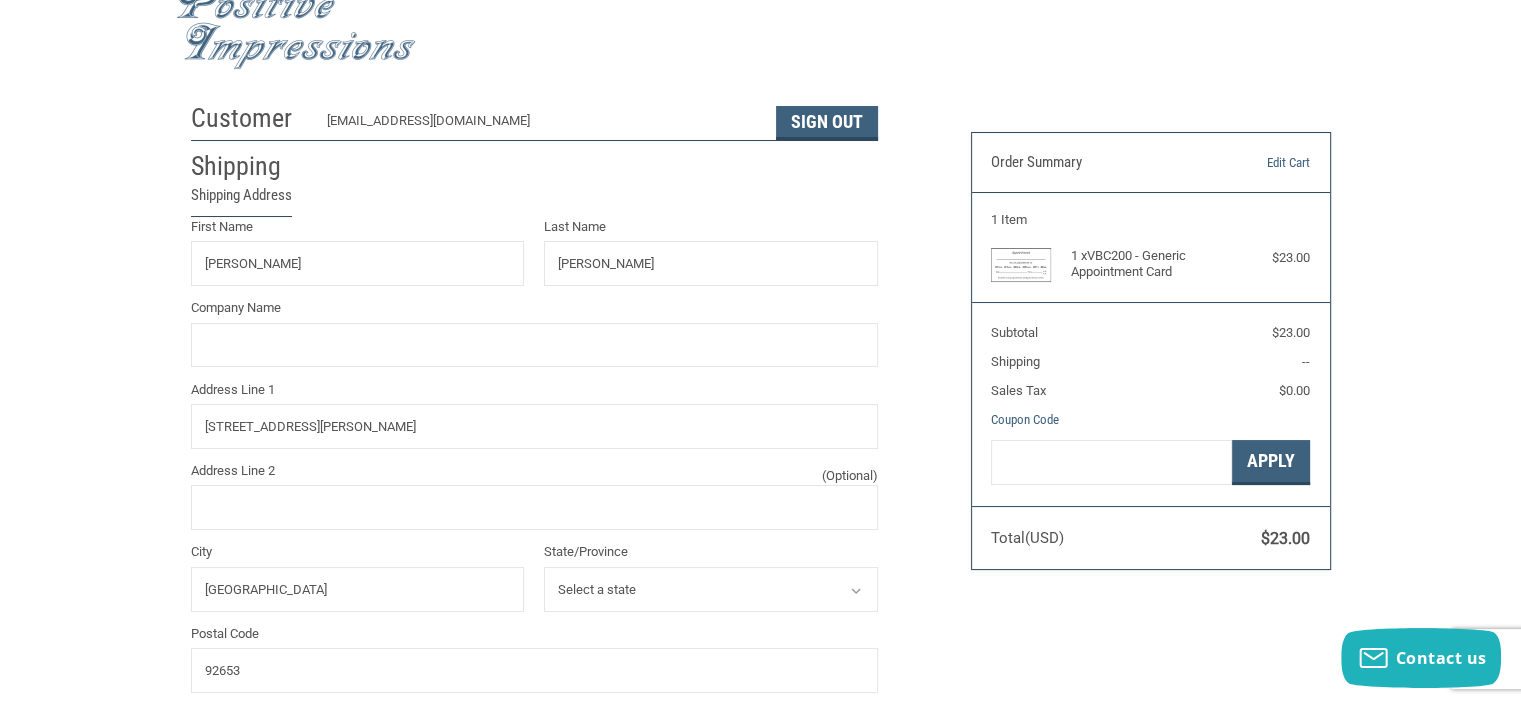 select on "AL" 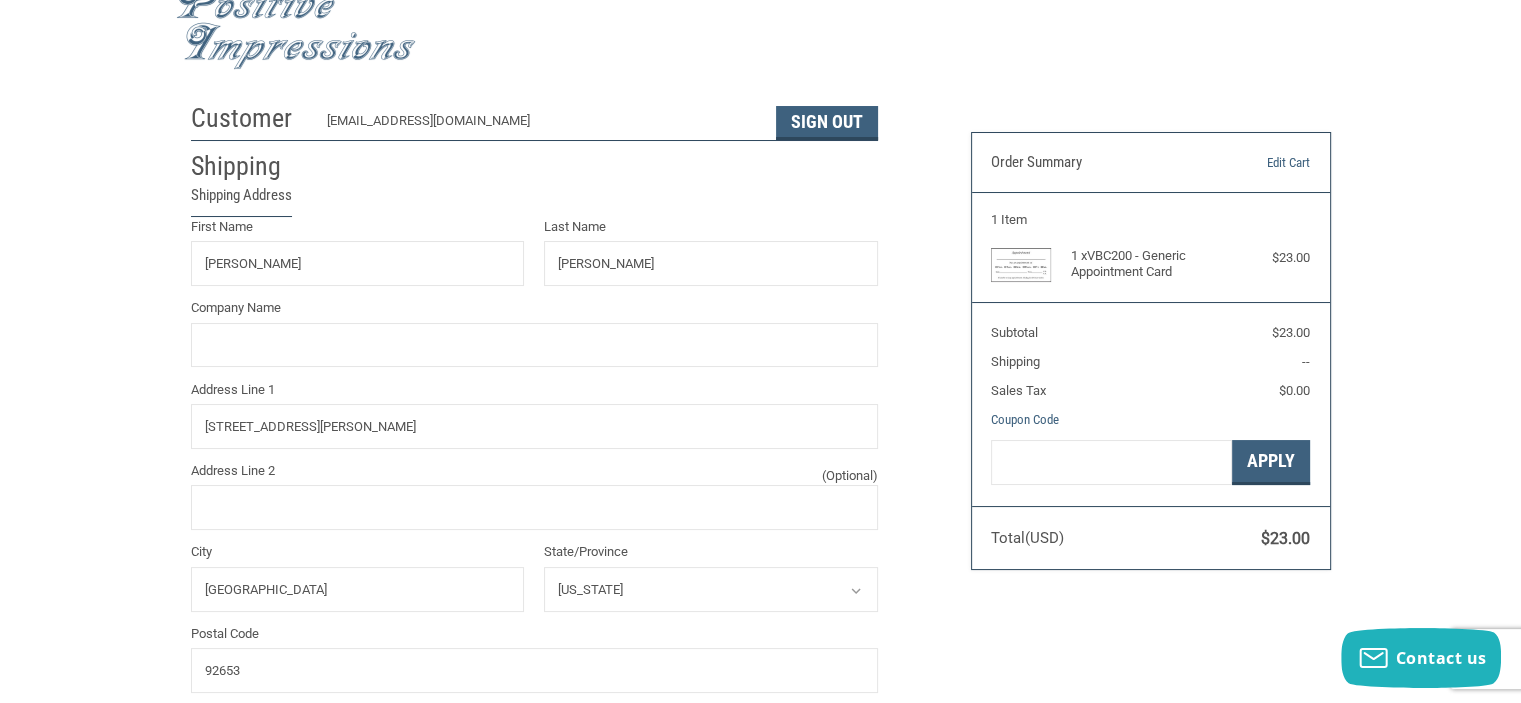 click on "Customer KASHAMOGLY@GMAIL.COM Sign Out Shipping Shipping Address First Name john Last Name edward Company Name Address Line 1 26033 MOULTON PKWY Address Line 2   (Optional) City LAGUNA HILLS State/Province Select a state Alabama Alaska Arizona Arkansas California Colorado Connecticut Delaware District of Columbia Florida Georgia Hawaii Idaho Illinois Indiana Iowa Kansas Kentucky Louisiana Maine Maryland Massachusetts Michigan Minnesota Mississippi Missouri Montana Nebraska Nevada New Hampshire New Jersey New Mexico New York North Carolina North Dakota Ohio Oklahoma Oregon Pennsylvania Puerto Rico Rhode Island South Carolina South Dakota Tennessee Texas Utah Vermont Virgin Islands Virginia Washington West Virginia Wisconsin Wyoming Postal Code 92653 Country Select a country United States Phone Number 3135468709 3135468709 Phone number should be 10 digits Save this address in my address book. My Billing address is the same as my Shipping address Shipping Method Order Comments Order Comments Continue Billing" at bounding box center (760, 746) 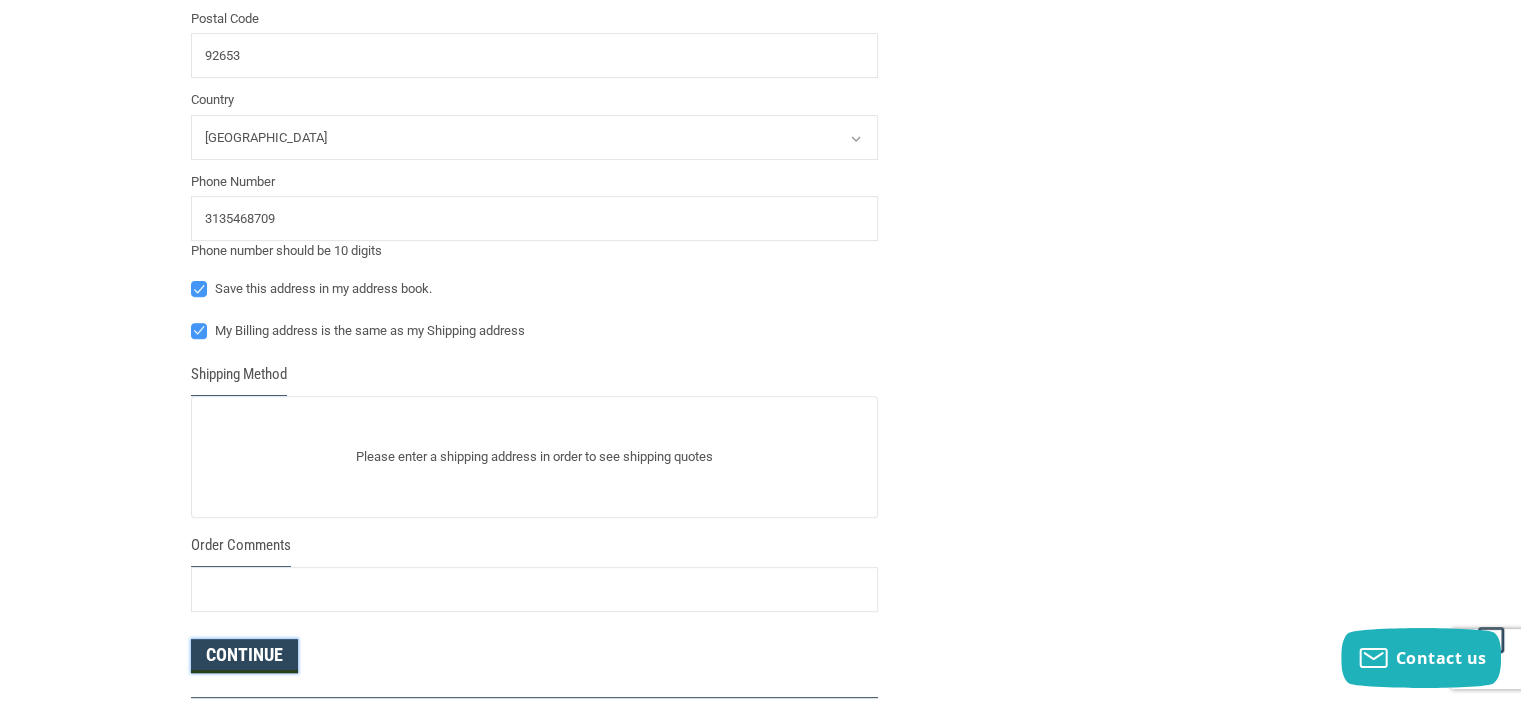 click on "Continue" at bounding box center [244, 656] 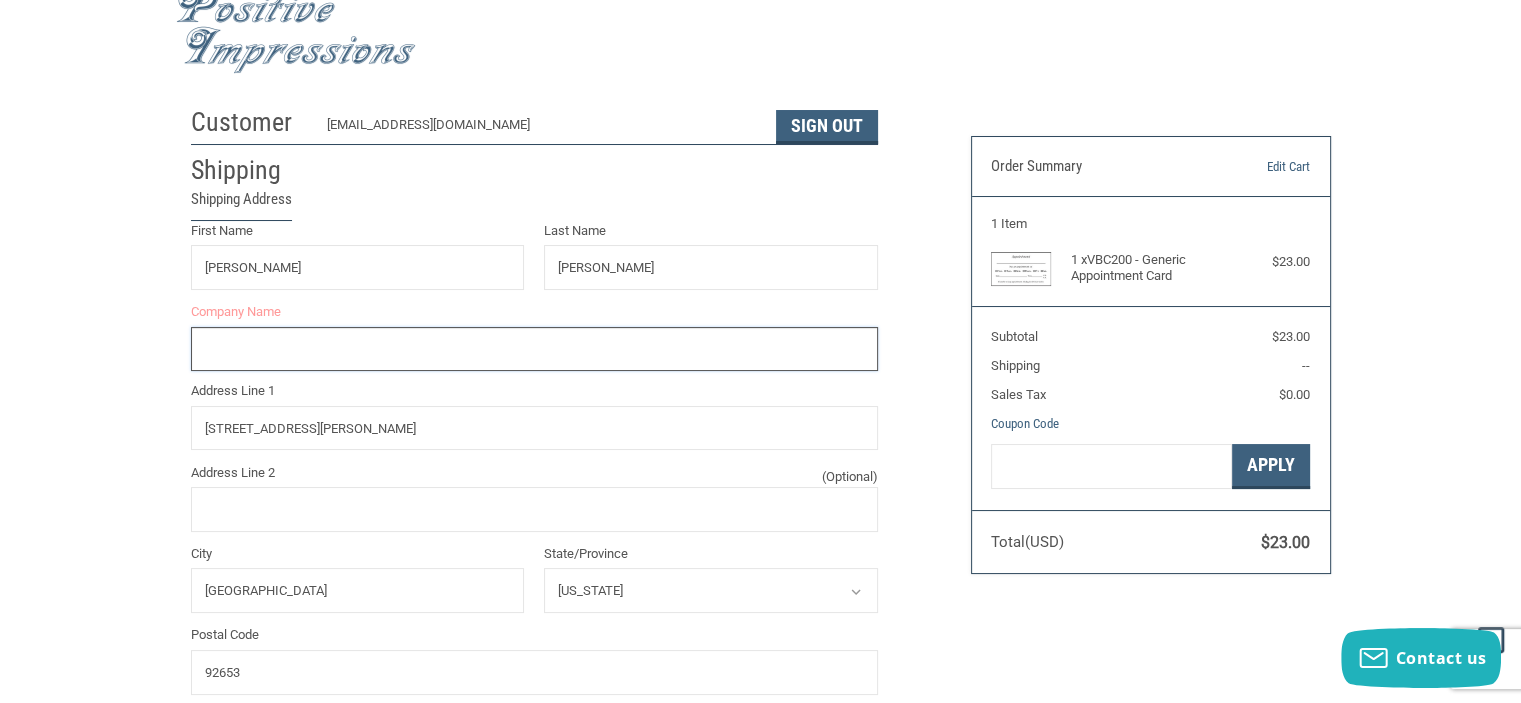 scroll, scrollTop: 23, scrollLeft: 0, axis: vertical 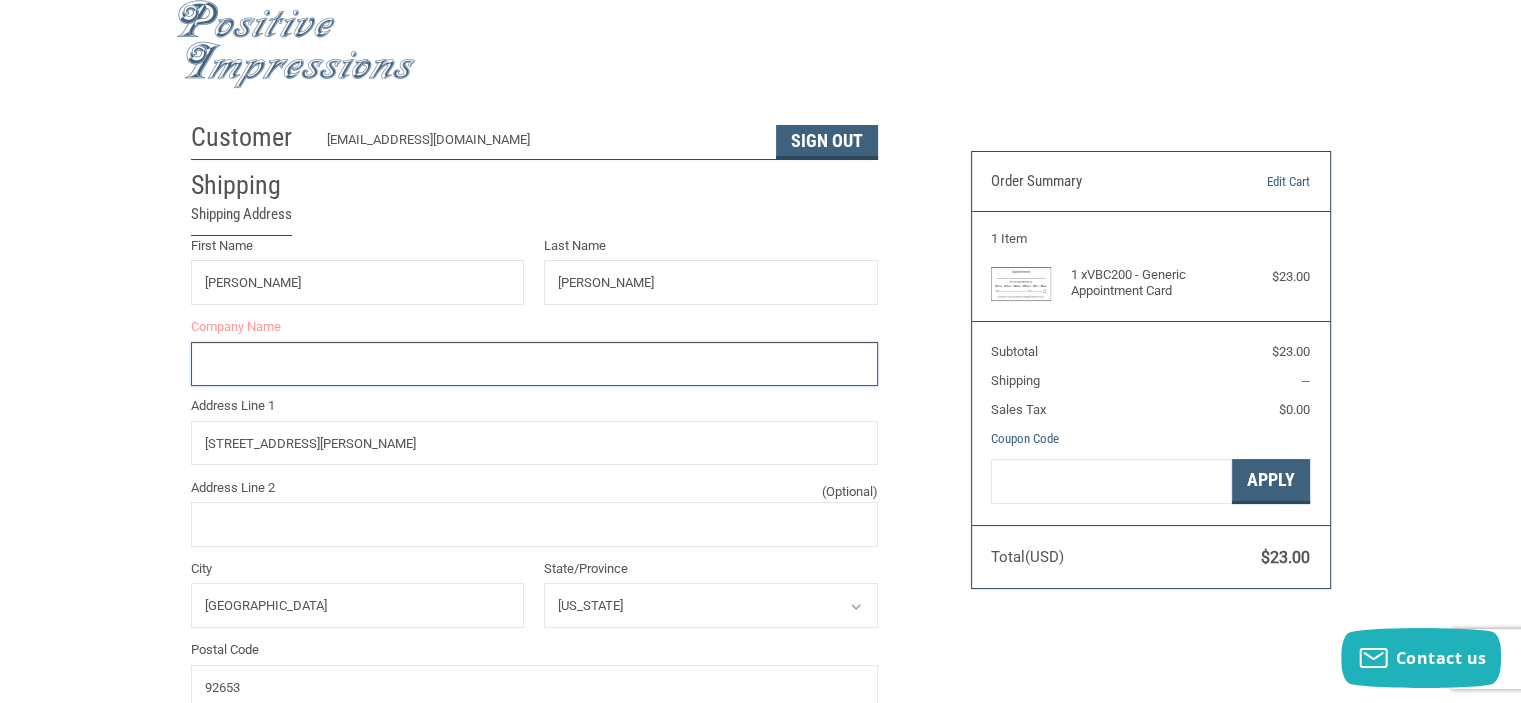 click on "Company Name" at bounding box center [534, 364] 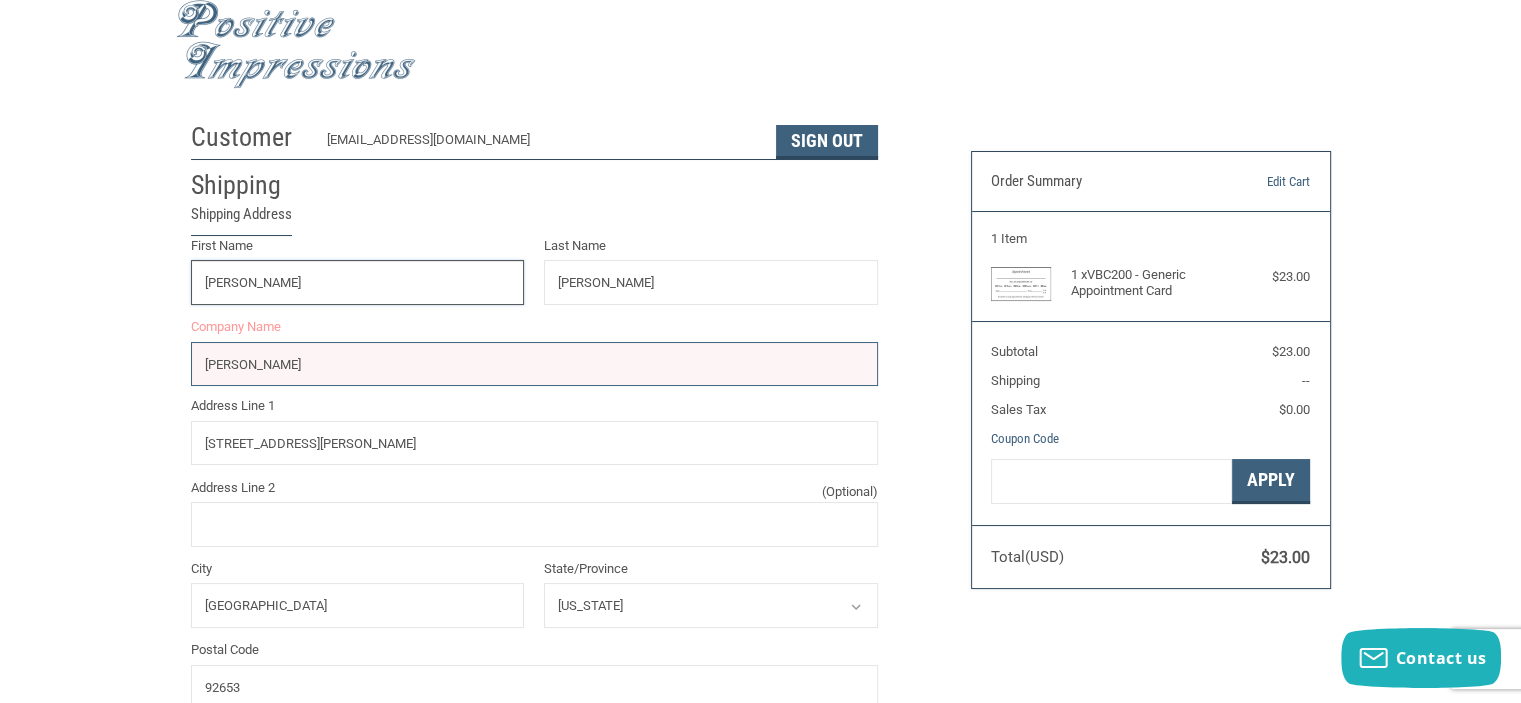 type on "john" 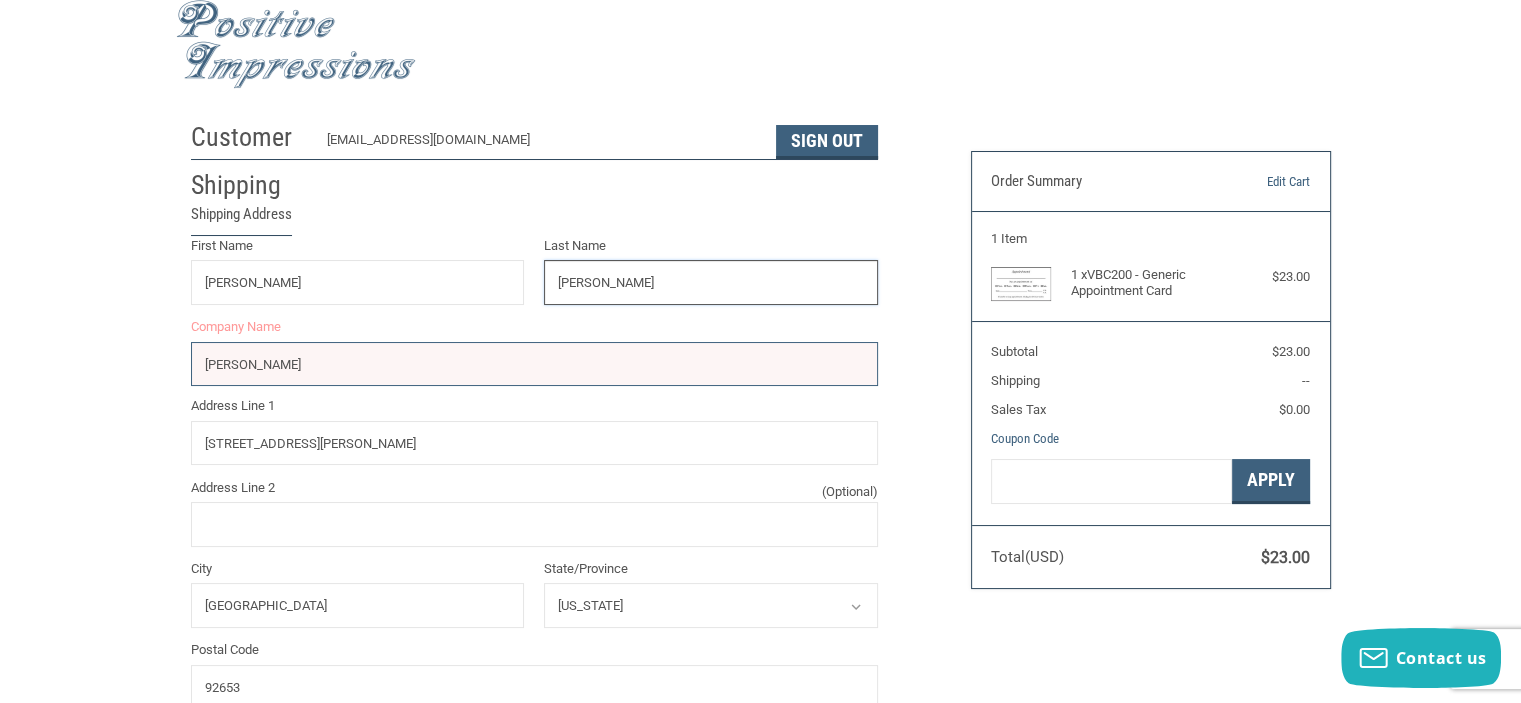 type on "edward" 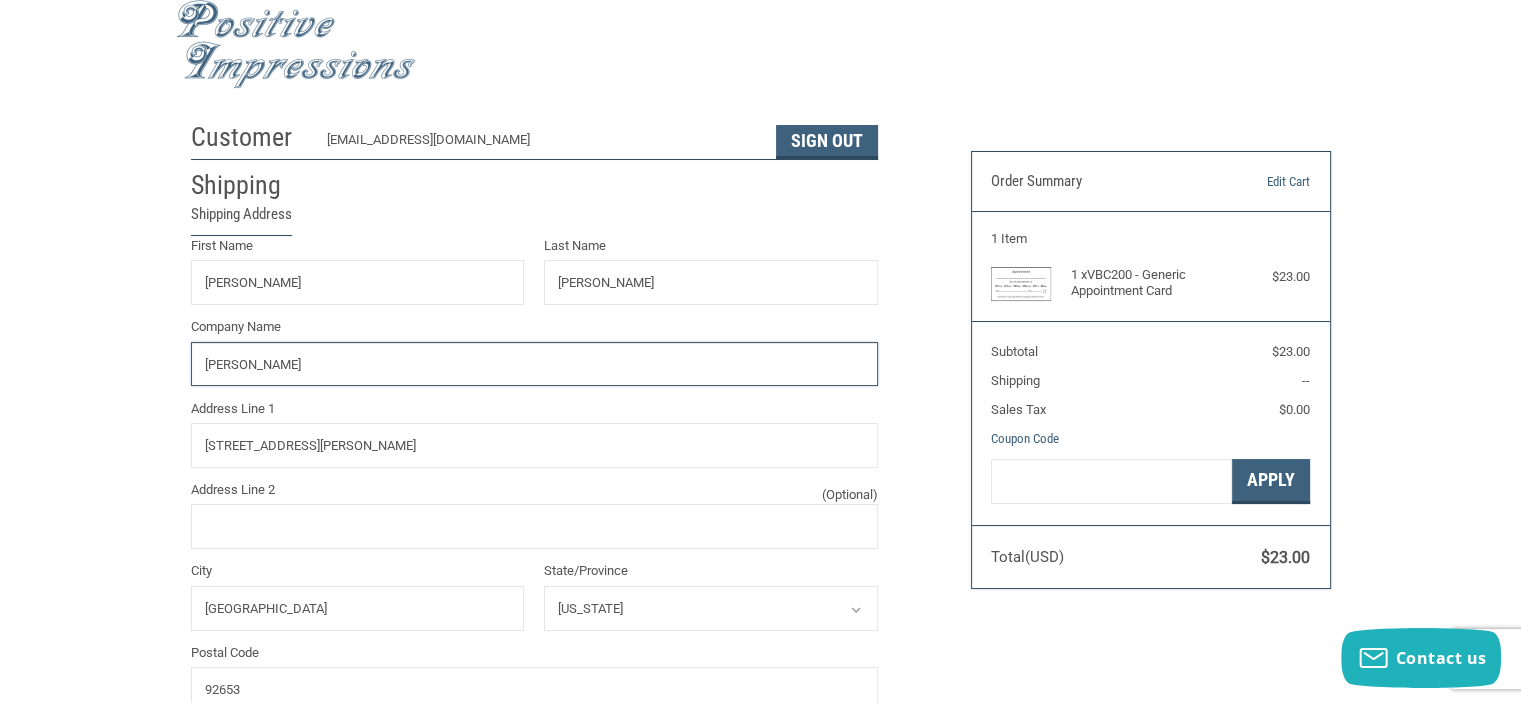 scroll, scrollTop: 638, scrollLeft: 0, axis: vertical 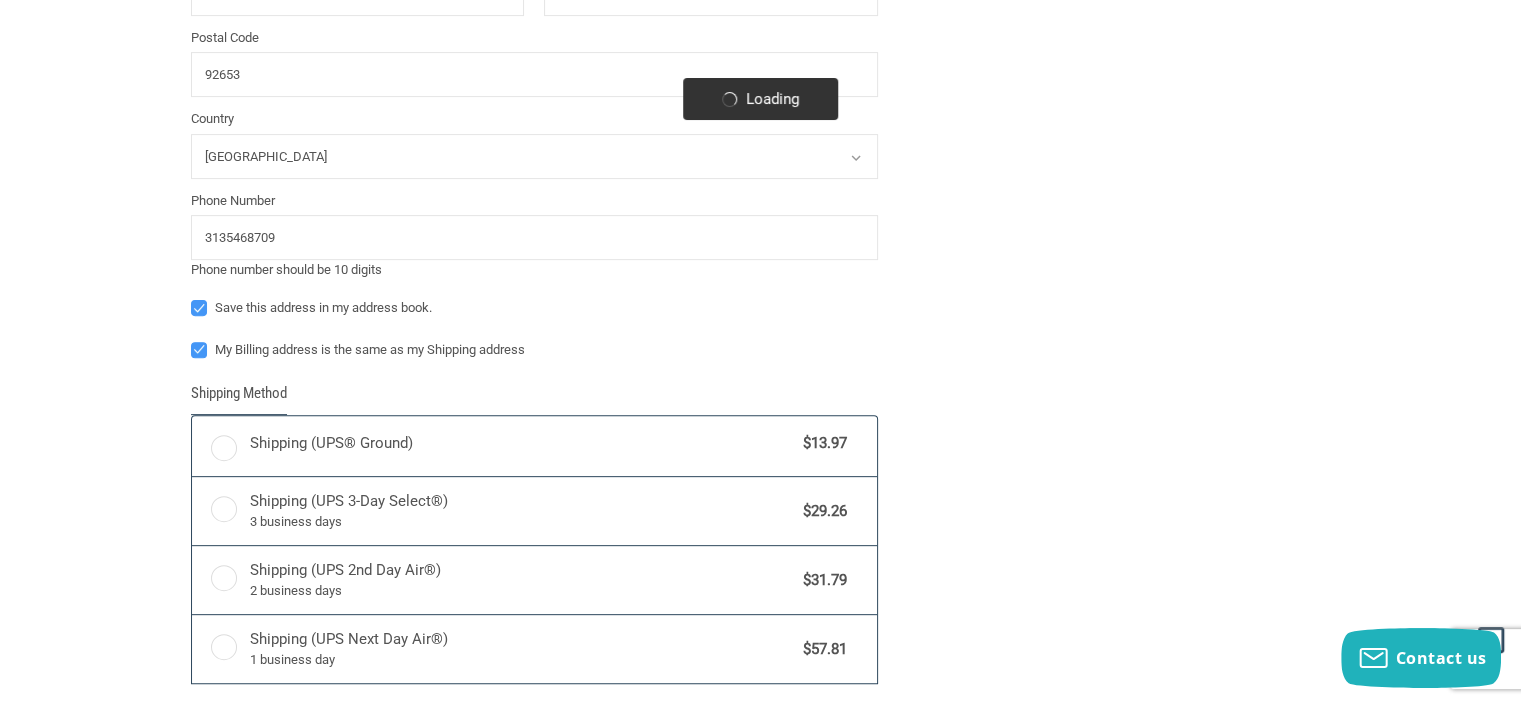 radio on "true" 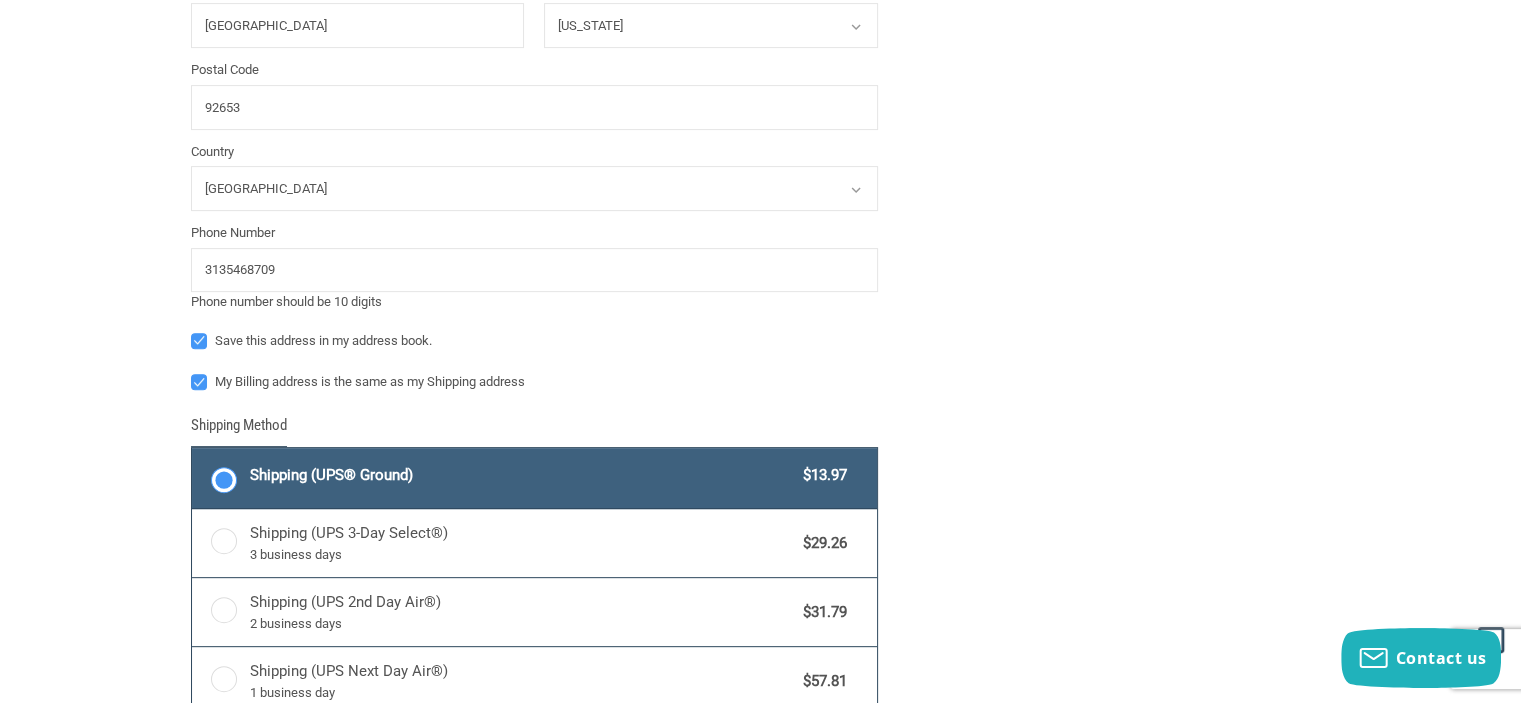 scroll, scrollTop: 671, scrollLeft: 0, axis: vertical 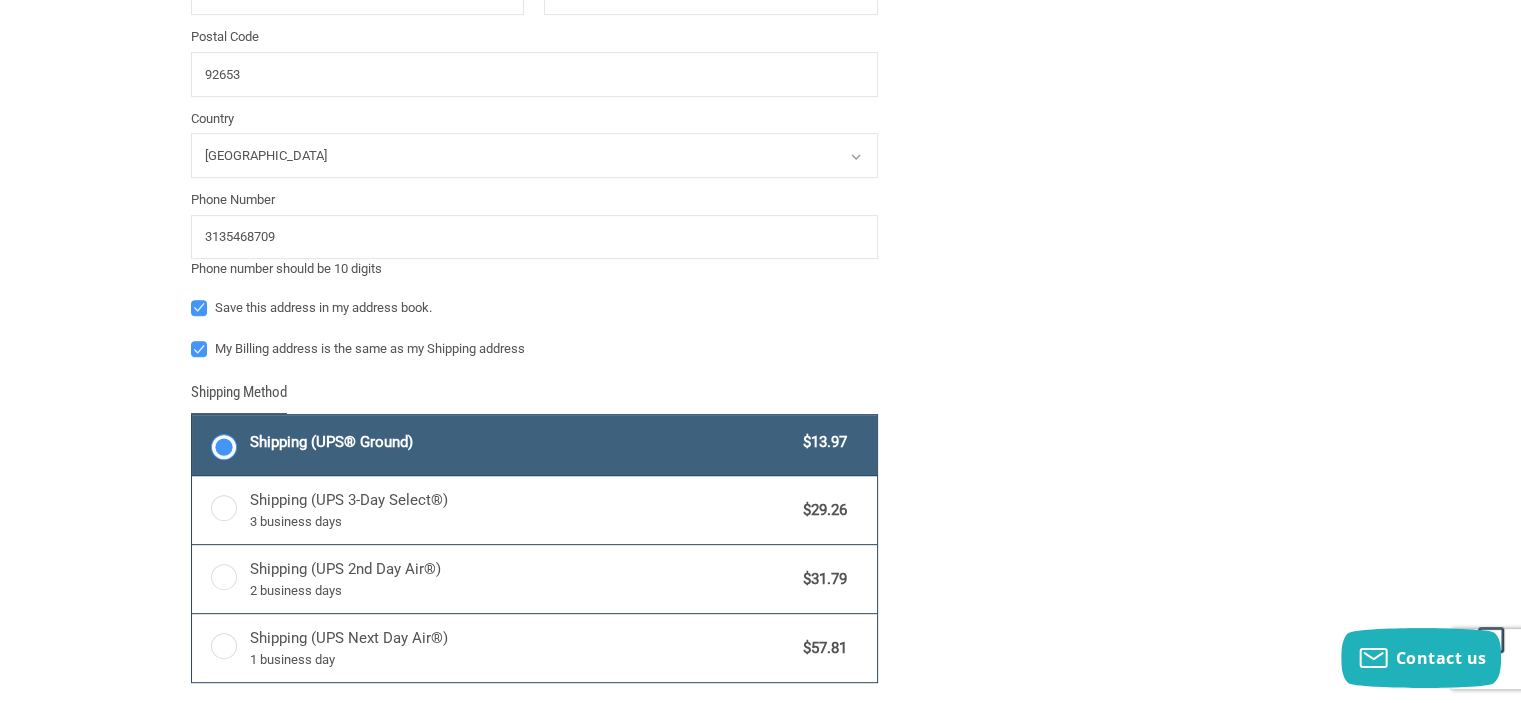 click on "Shipping (UPS® Ground) $13.97" at bounding box center (534, 445) 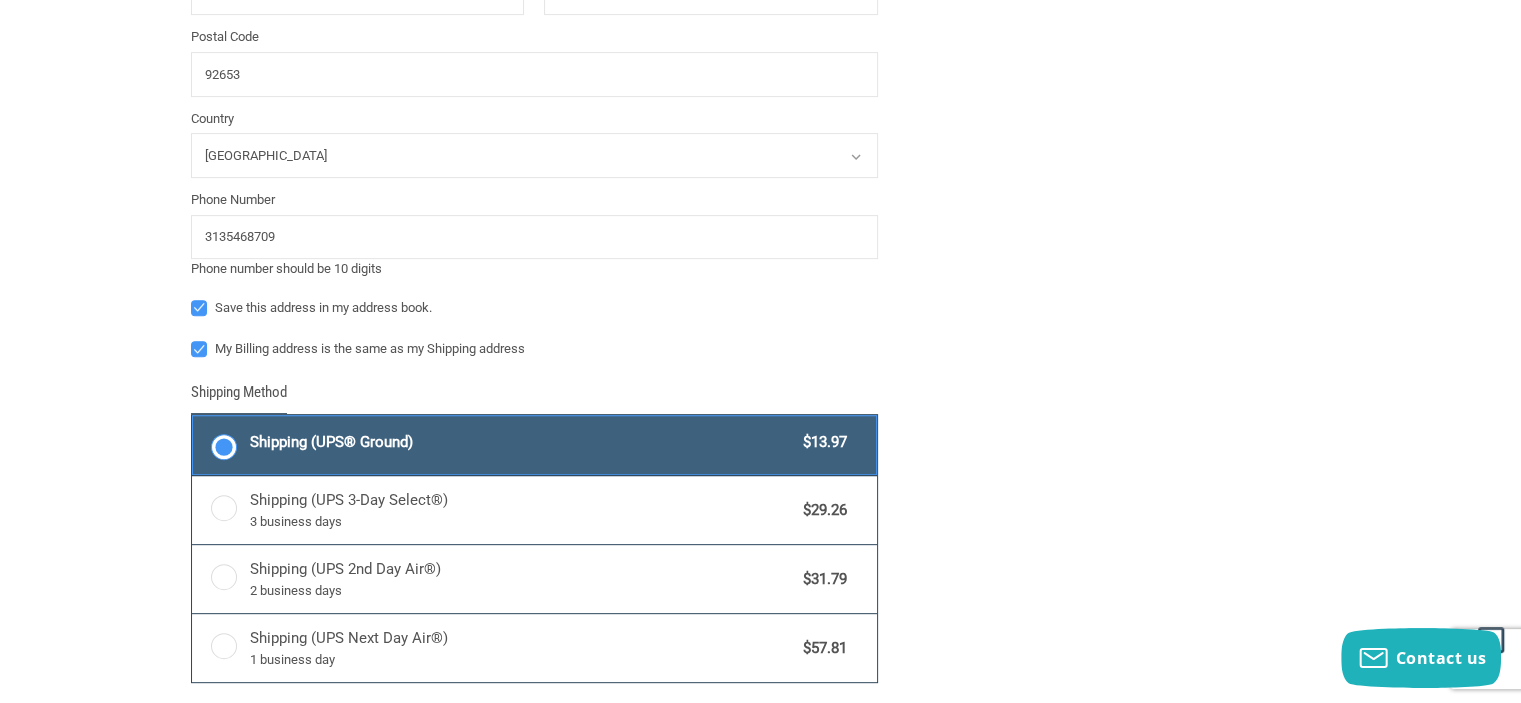 click on "Shipping (UPS® Ground) $13.97" at bounding box center (192, 417) 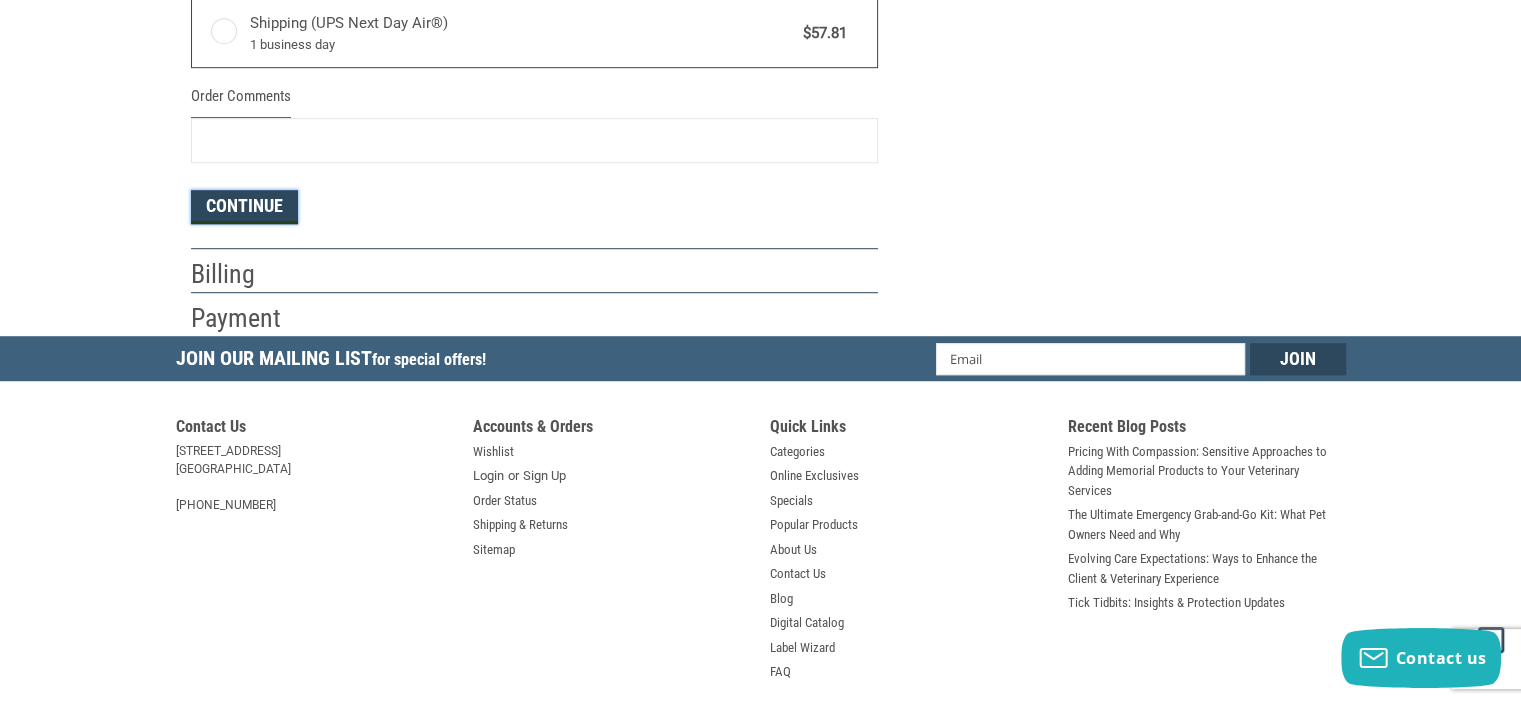 click on "Continue" at bounding box center (244, 207) 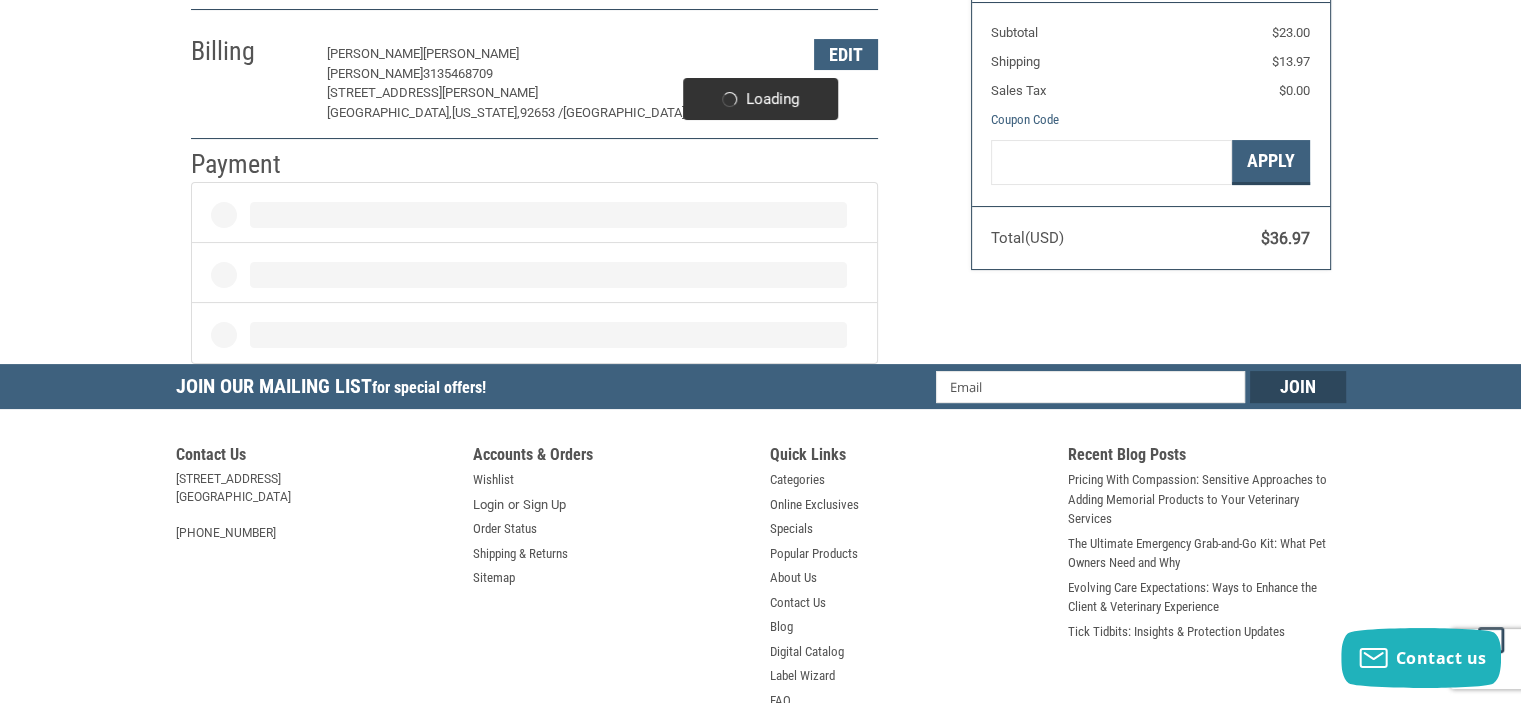 scroll, scrollTop: 340, scrollLeft: 0, axis: vertical 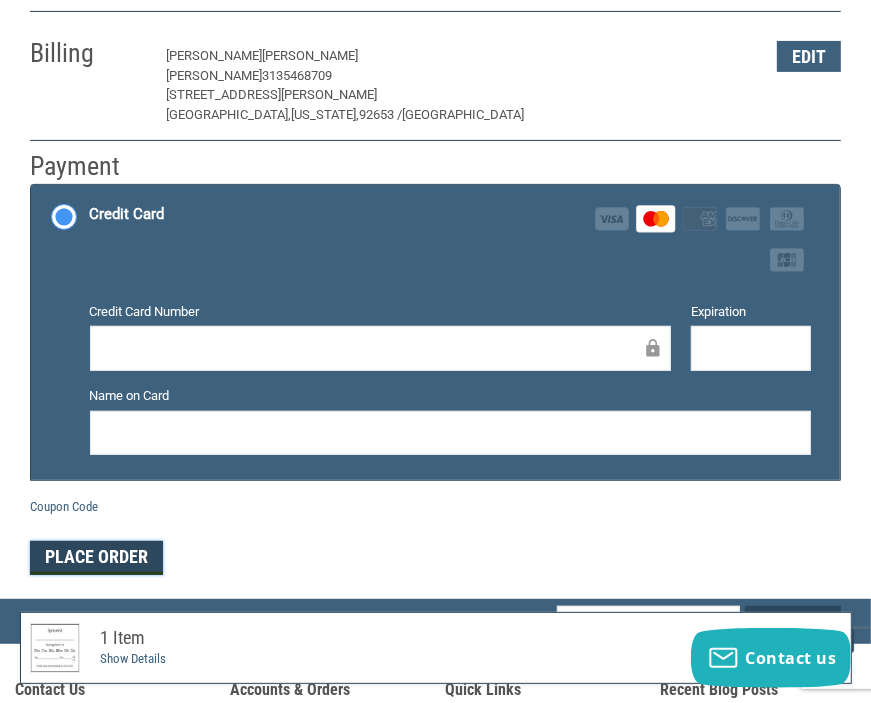 click on "Place Order" at bounding box center (96, 558) 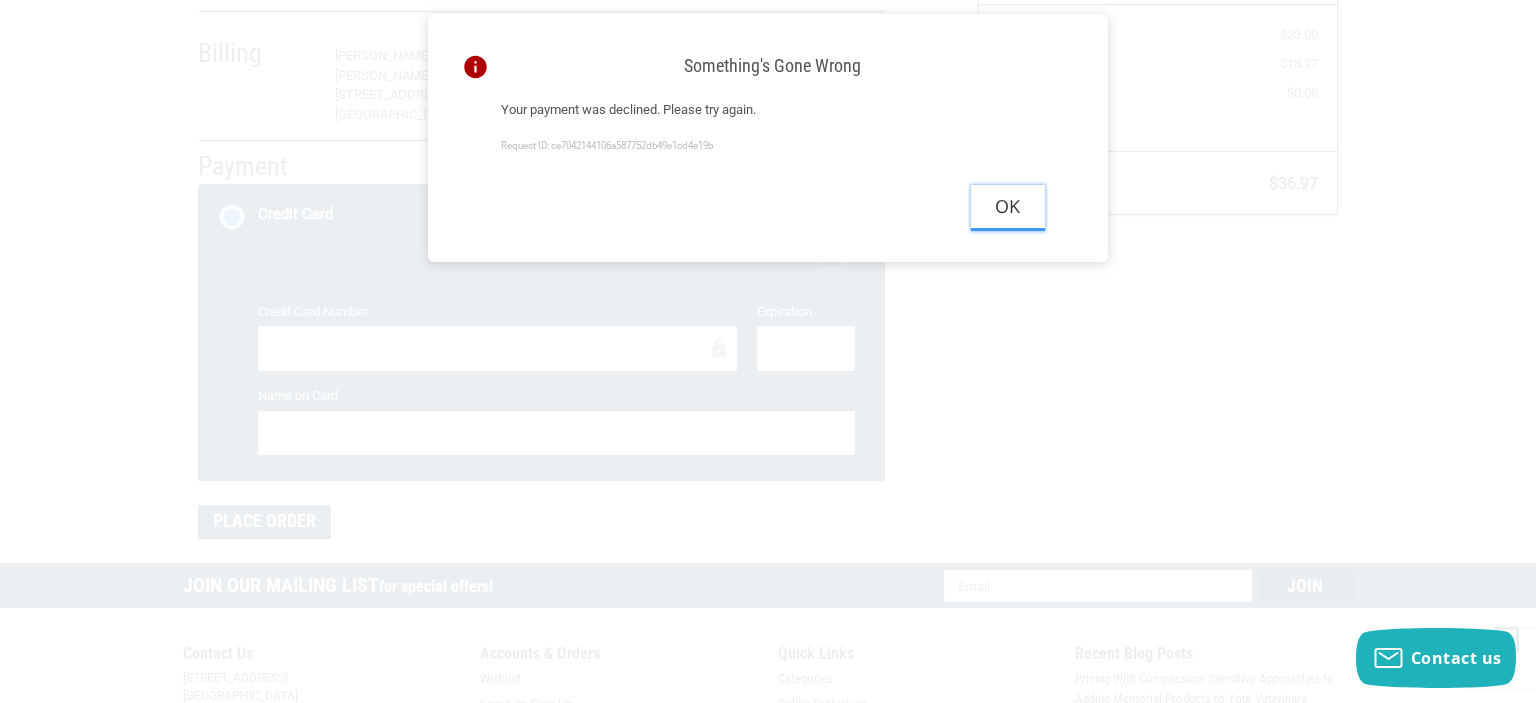 click on "Ok" at bounding box center (1008, 207) 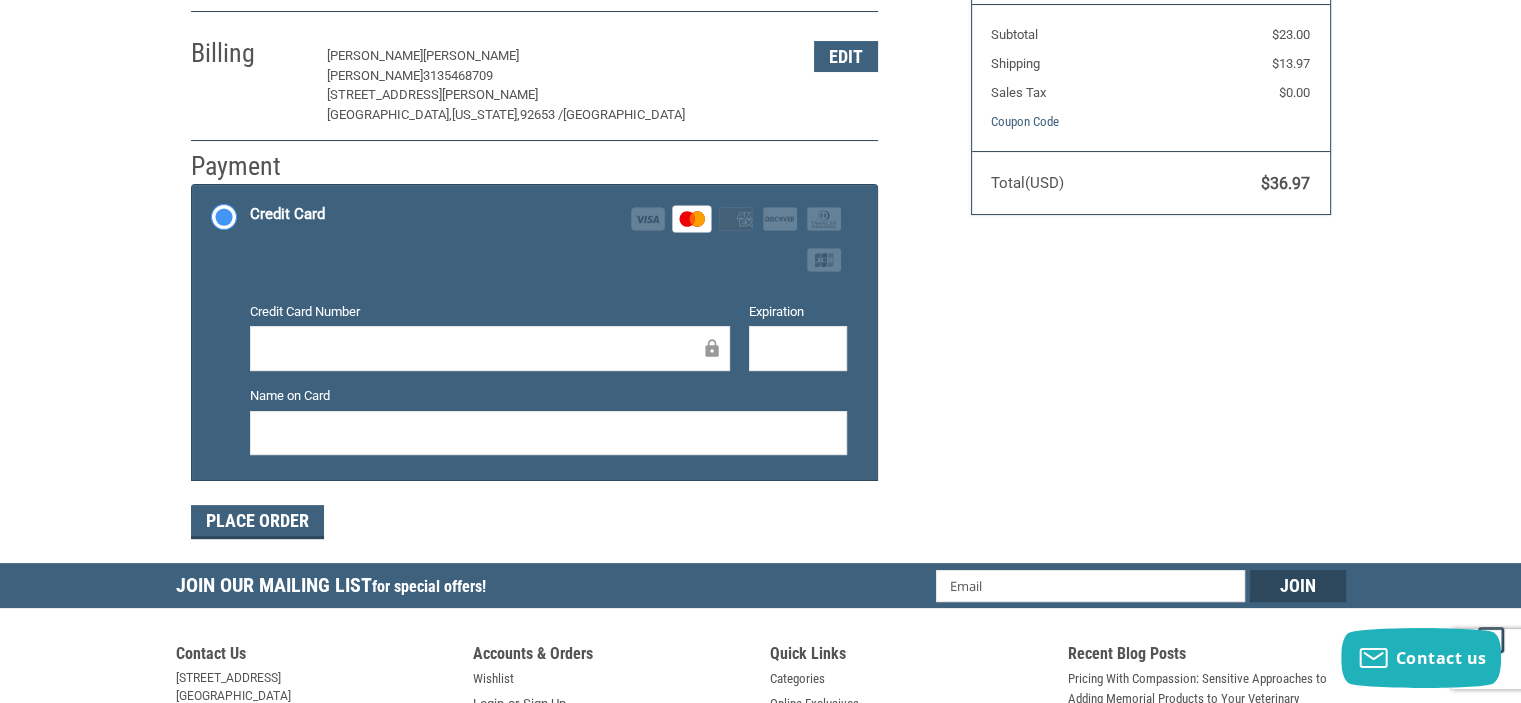 click at bounding box center (482, 348) 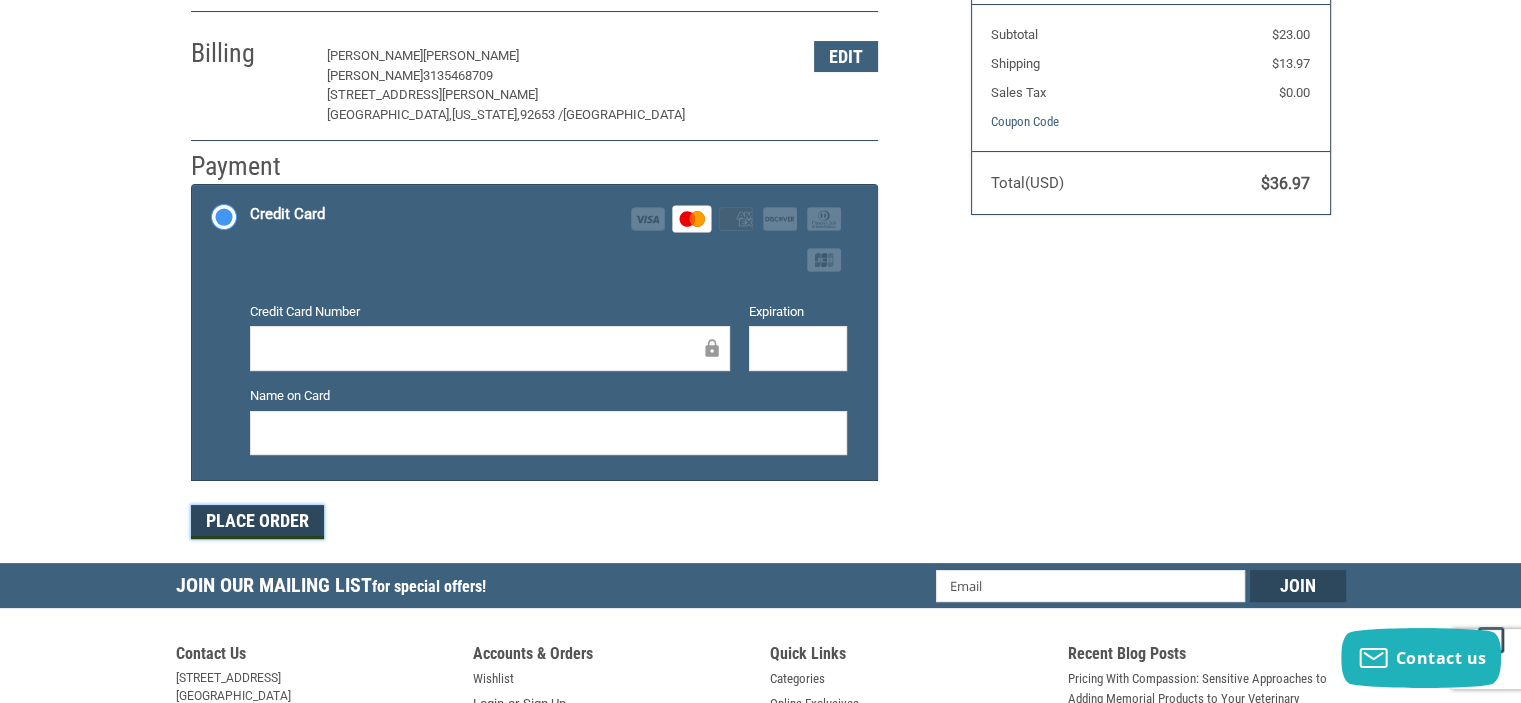 click on "Place Order" at bounding box center (257, 522) 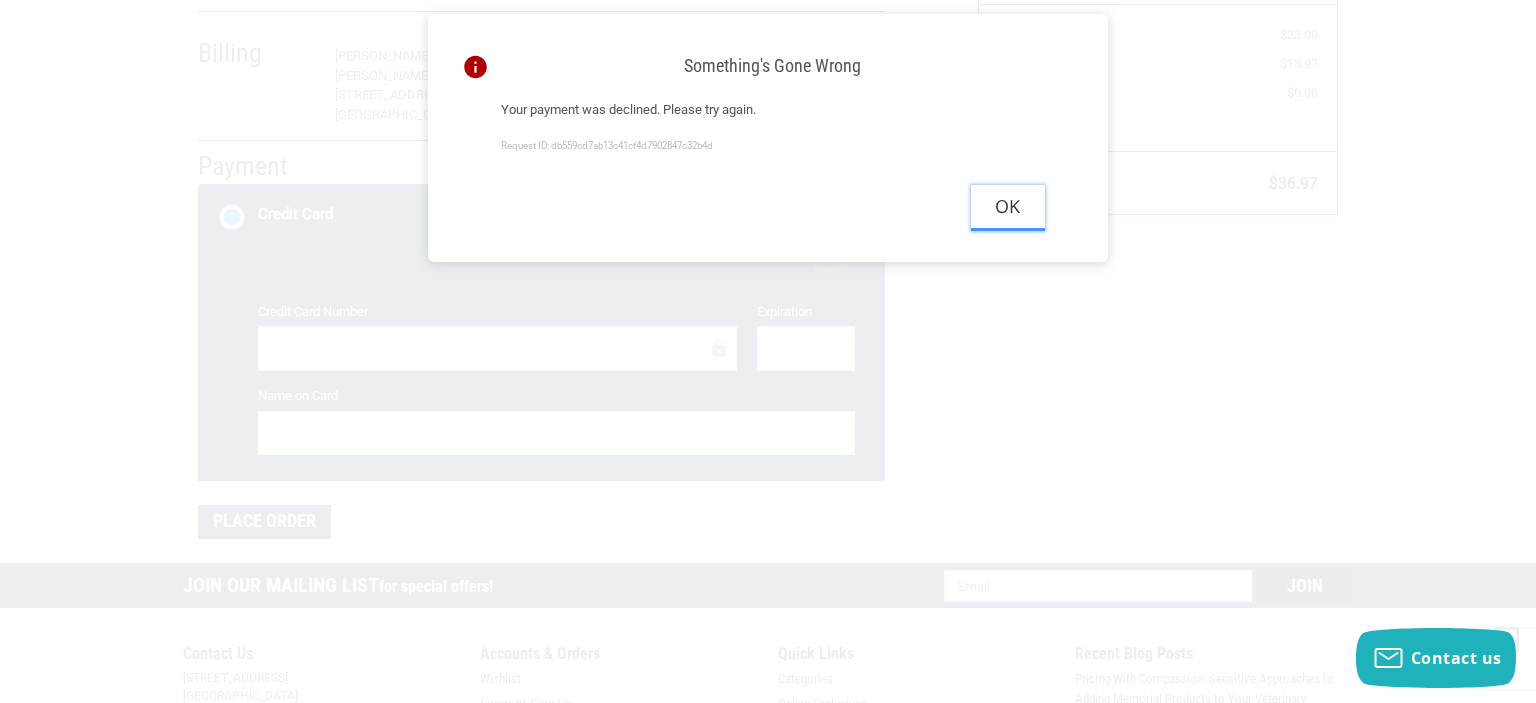 click on "Ok" at bounding box center (1008, 207) 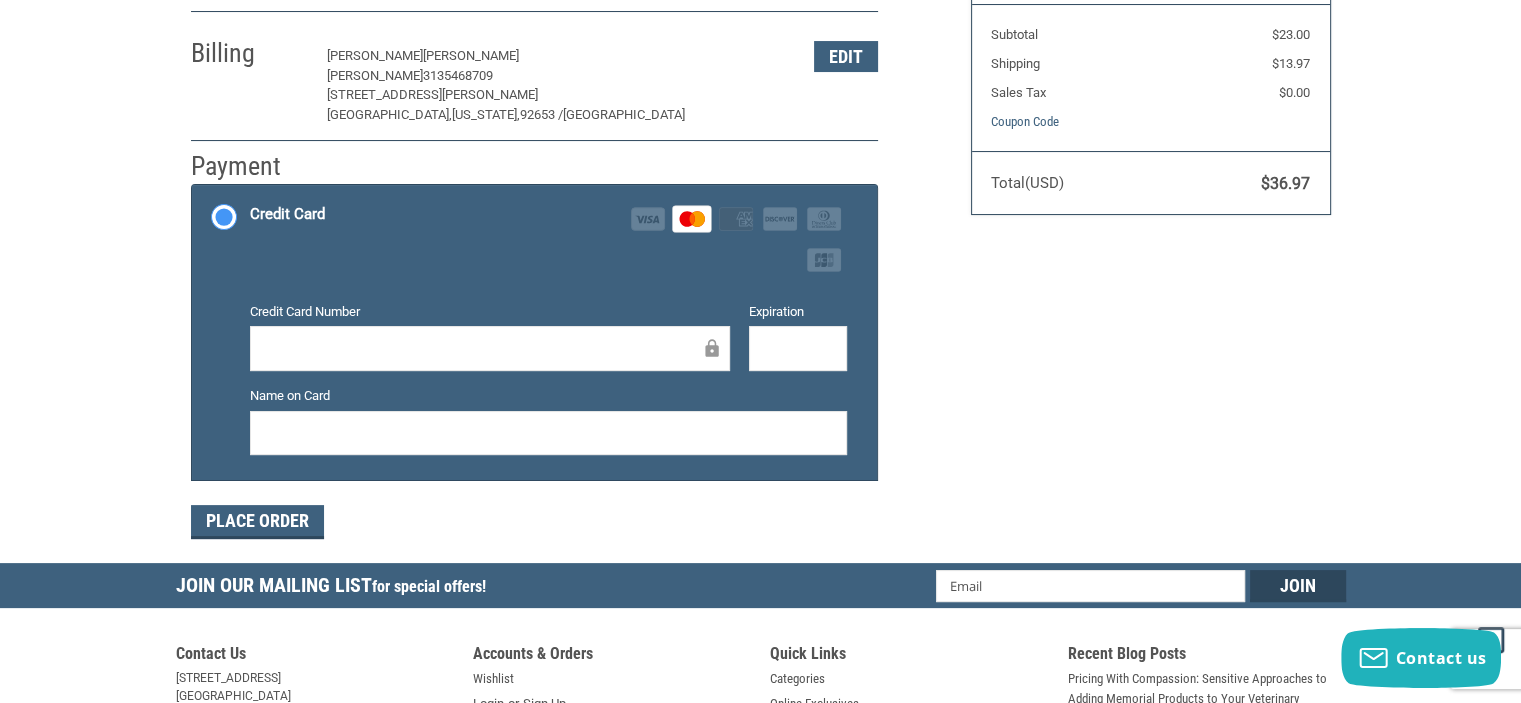 scroll, scrollTop: 0, scrollLeft: 0, axis: both 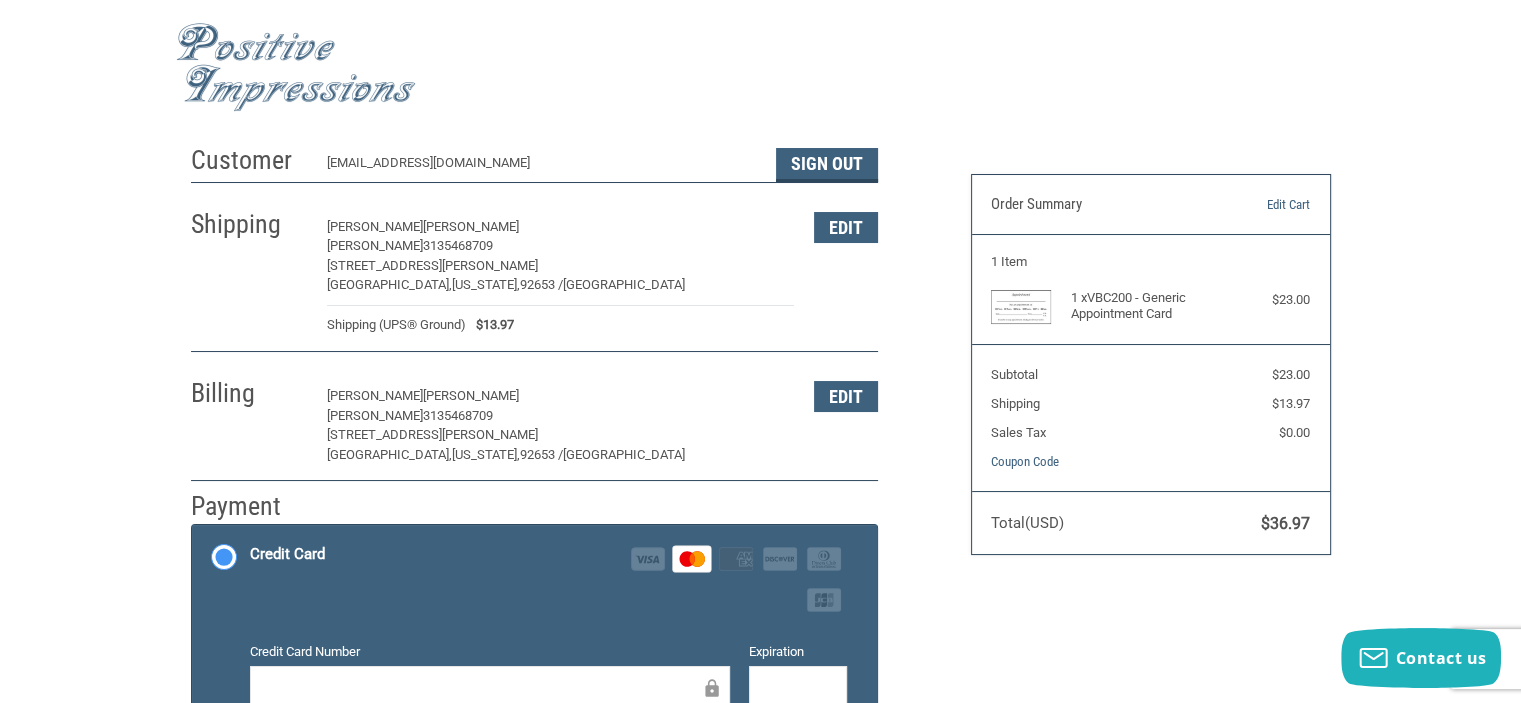 click at bounding box center (296, 67) 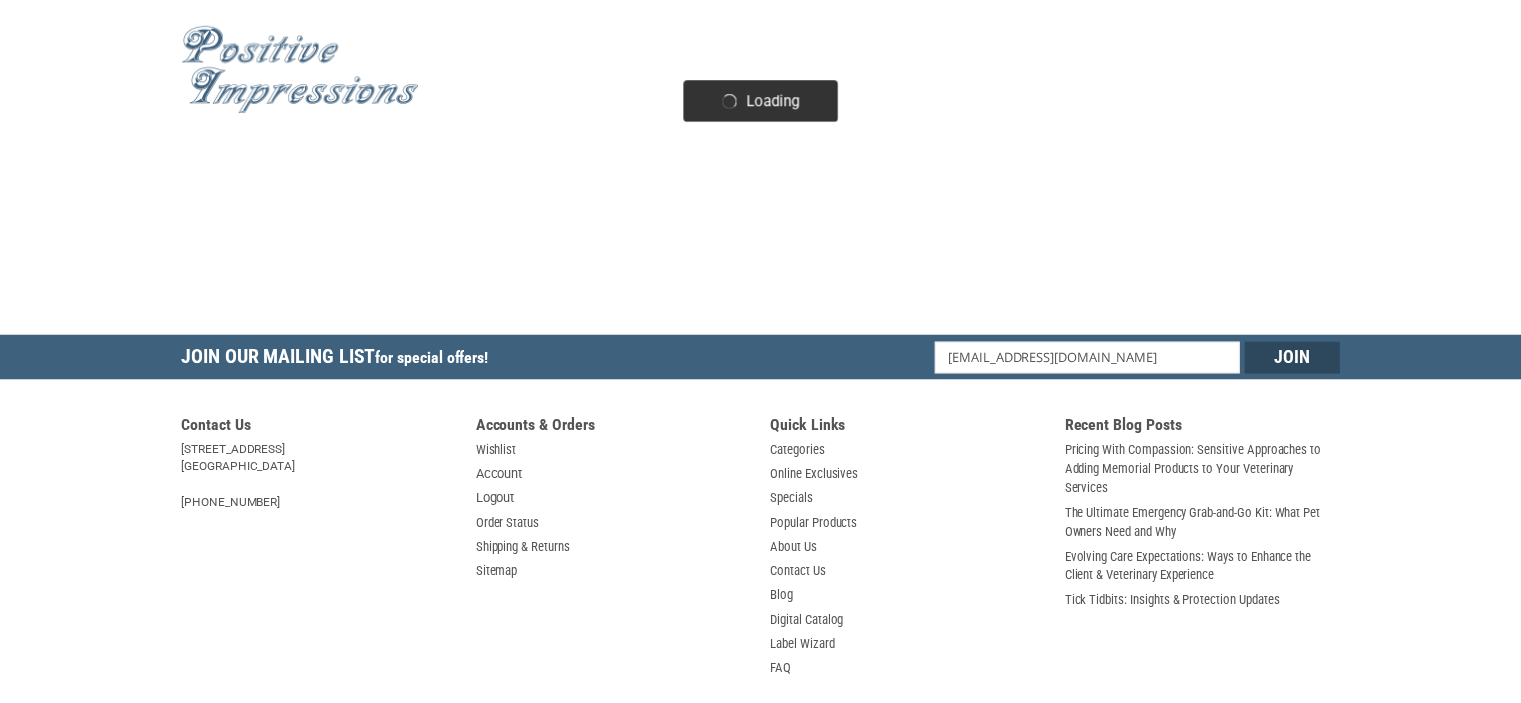 scroll, scrollTop: 0, scrollLeft: 0, axis: both 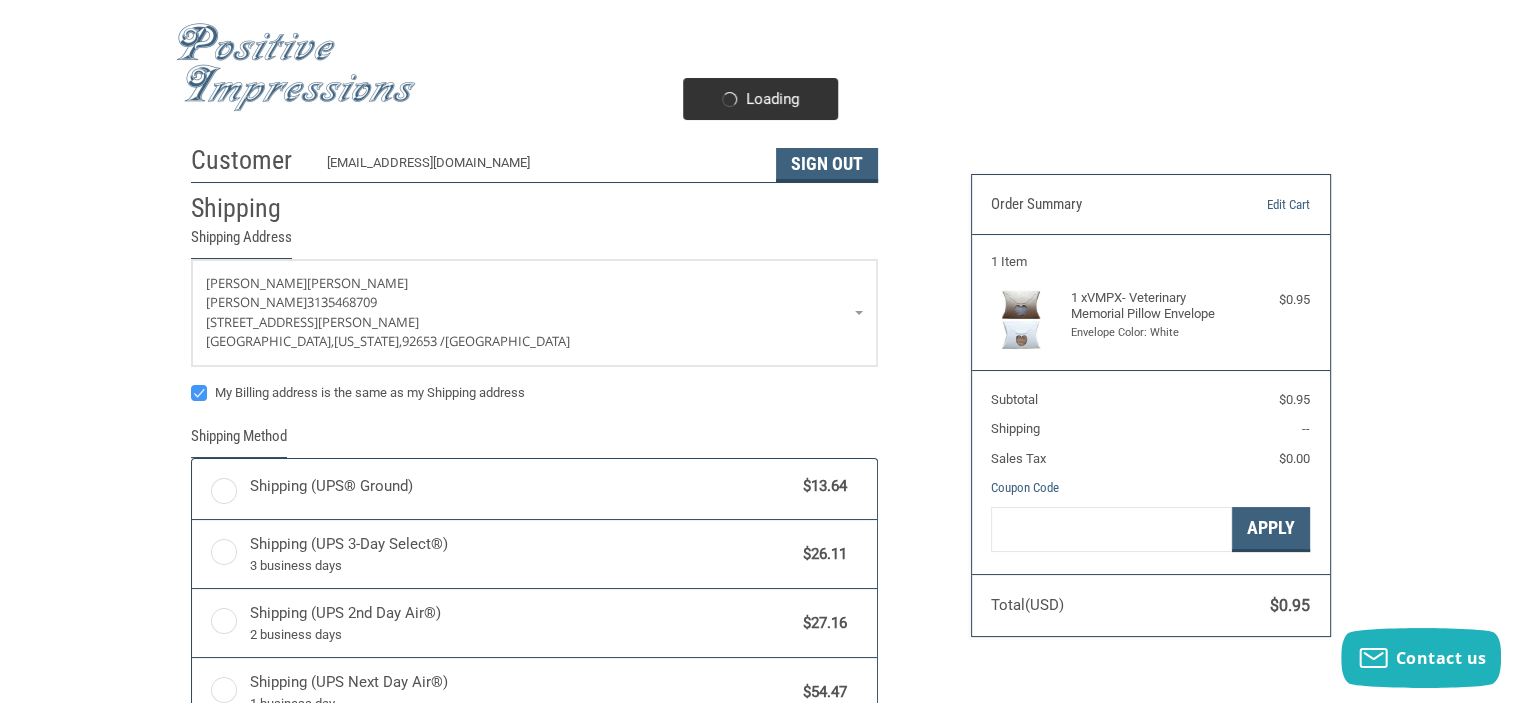 radio on "true" 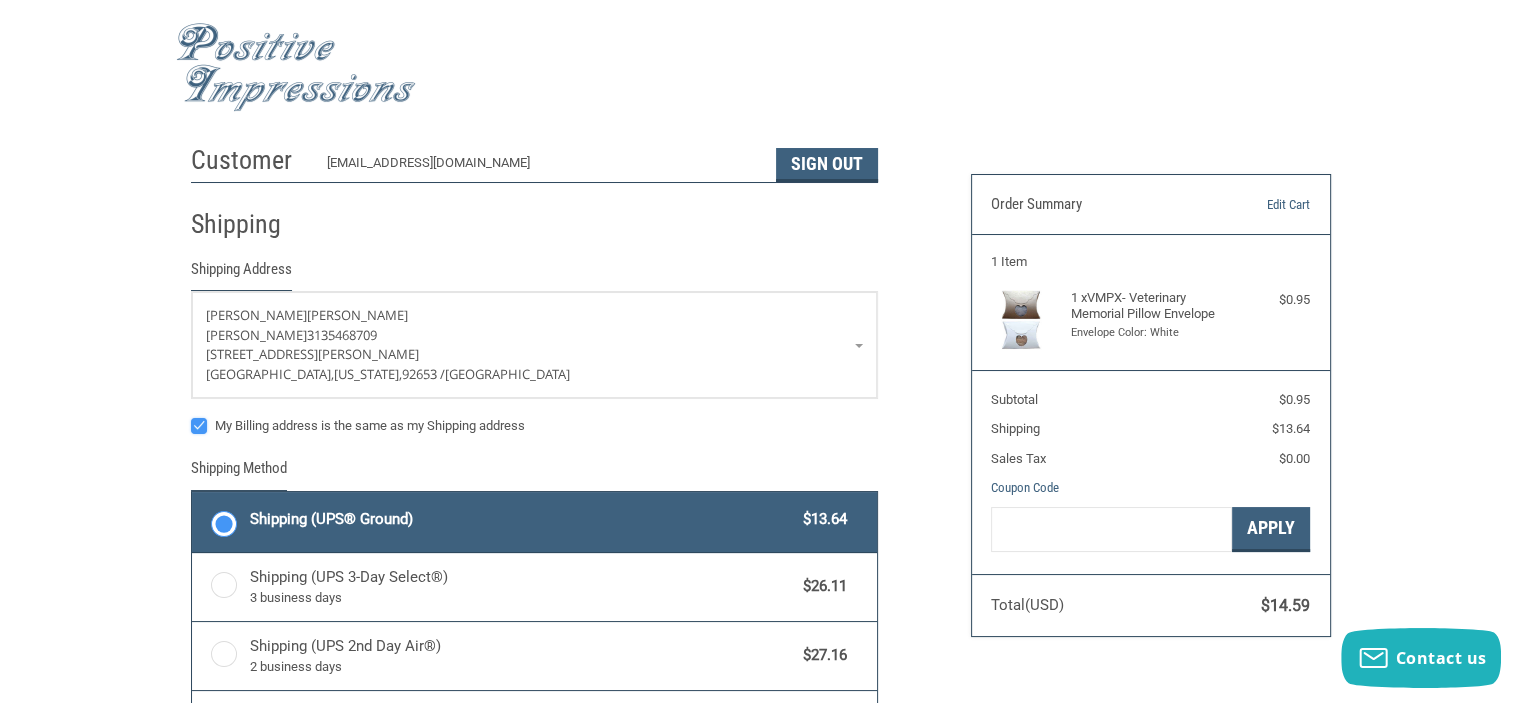 scroll, scrollTop: 42, scrollLeft: 0, axis: vertical 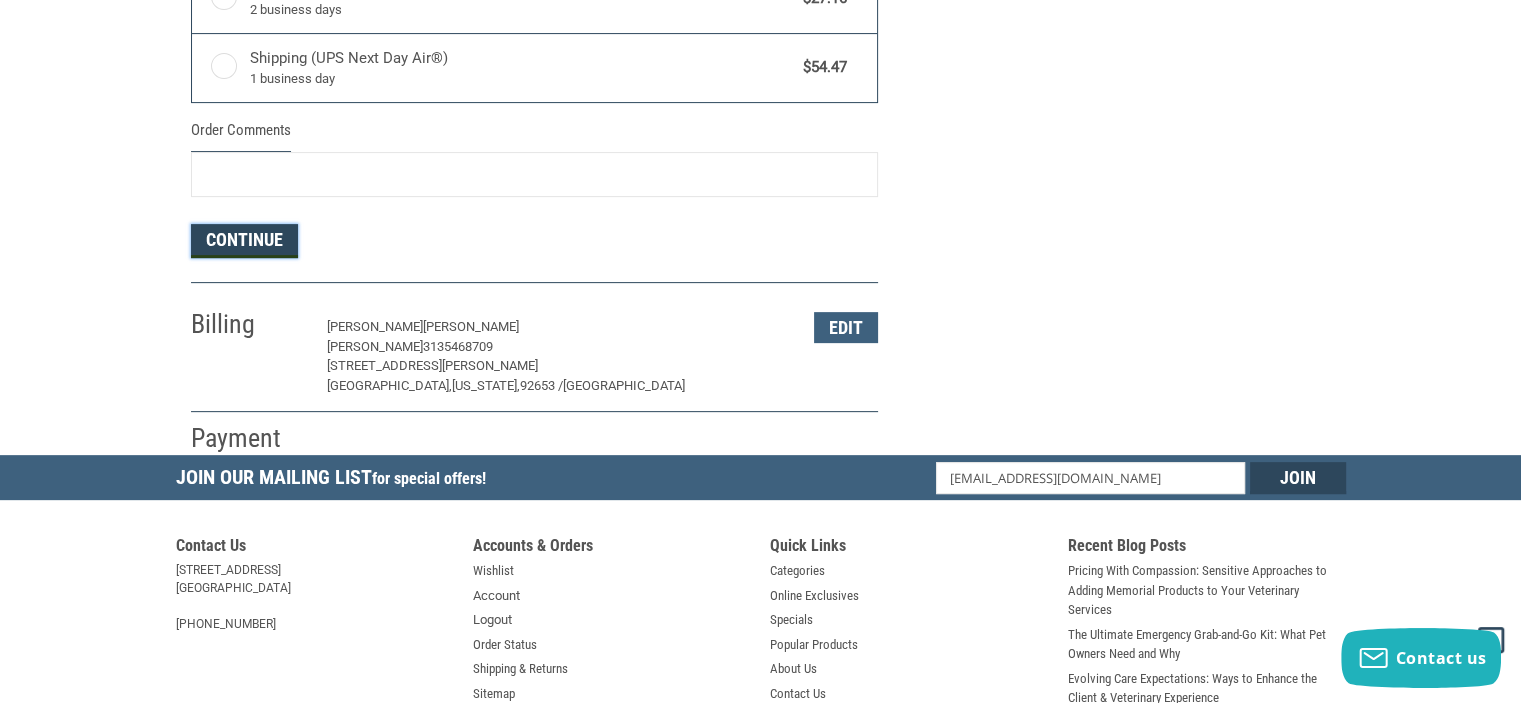 click on "Continue" at bounding box center [244, 241] 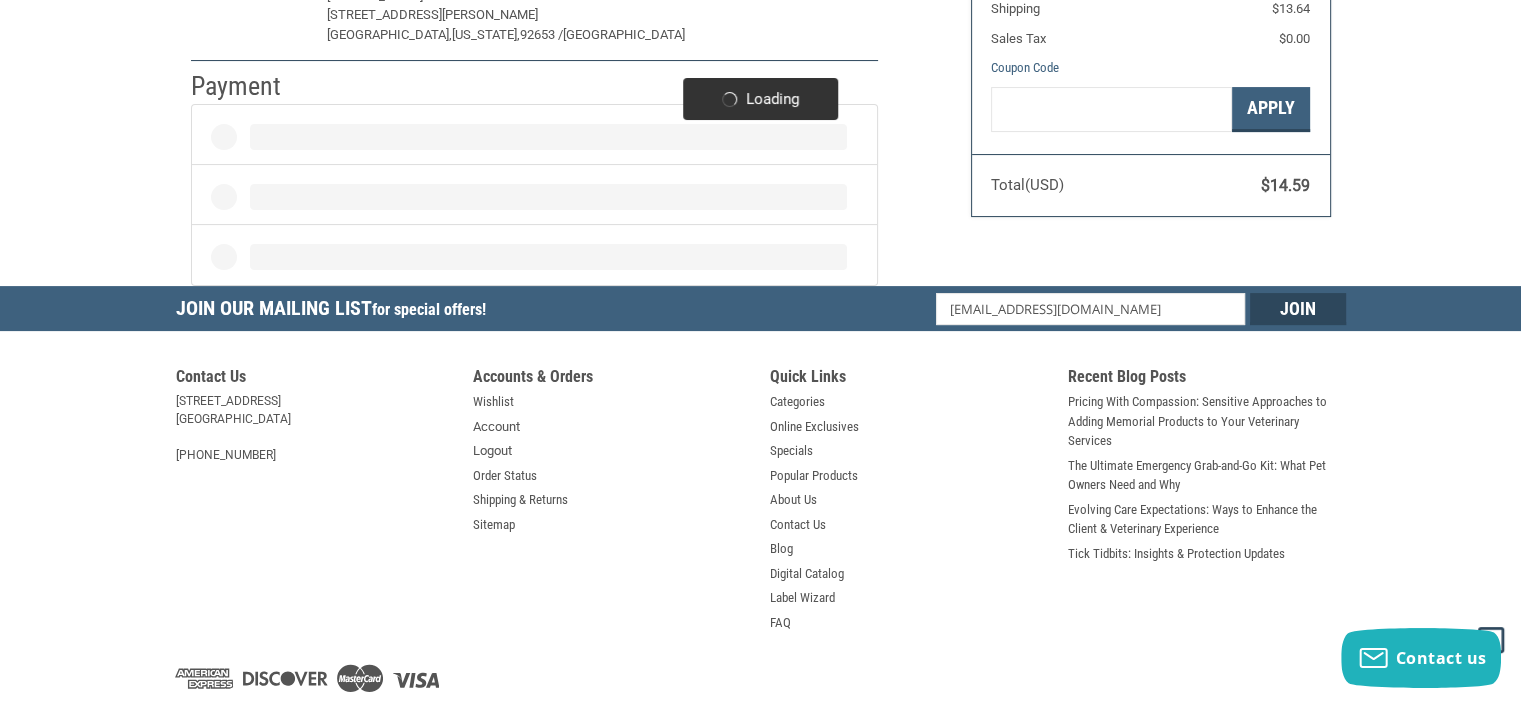 scroll, scrollTop: 340, scrollLeft: 0, axis: vertical 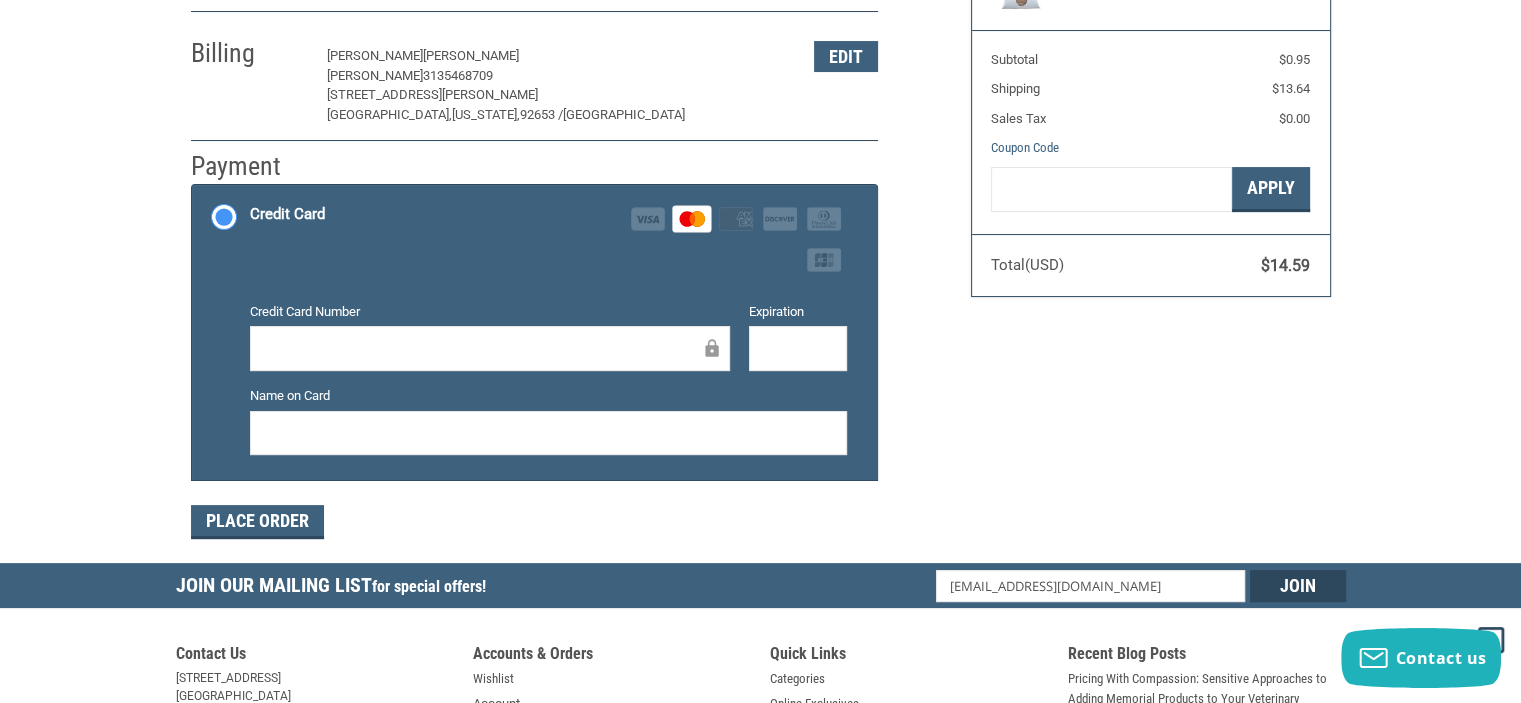 click on "Customer [EMAIL_ADDRESS][DOMAIN_NAME] Sign Out Shipping [PERSON_NAME] [PERSON_NAME]  3135468709 26033 [PERSON_NAME][STREET_ADDRESS][US_STATE]  Shipping (UPS® Ground) $13.64 Edit Billing [PERSON_NAME] [PERSON_NAME]  3135468709 26033 [PERSON_NAME][STREET_ADDRESS][US_STATE]  Edit Payment Payment Methods Credit Card Credit Card Visa Master Amex Discover Diners Club JCB Credit card Credit Card Number Expiration Name on Card Redeemable Payments Coupon Code Place Order Order Summary Edit Cart 1 Item 1 x  VMPX- Veterinary Memorial Pillow Envelope Envelope Color: White $0.95 Subtotal    $0.95 Shipping    $13.64 Sales Tax    $0.00 Coupon Code Gift Certificate or Coupon Code Apply Total  (USD)    $14.59" at bounding box center [760, 179] 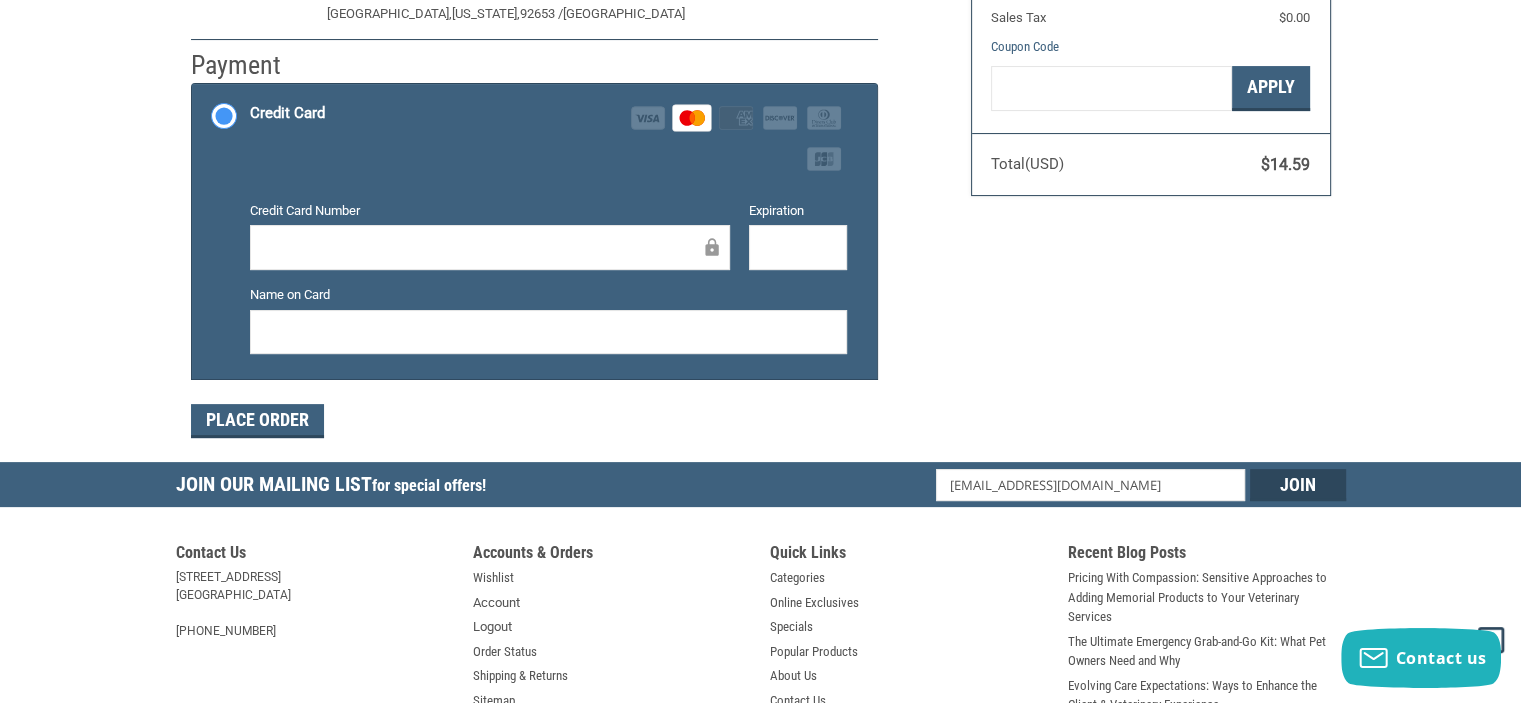 scroll, scrollTop: 469, scrollLeft: 0, axis: vertical 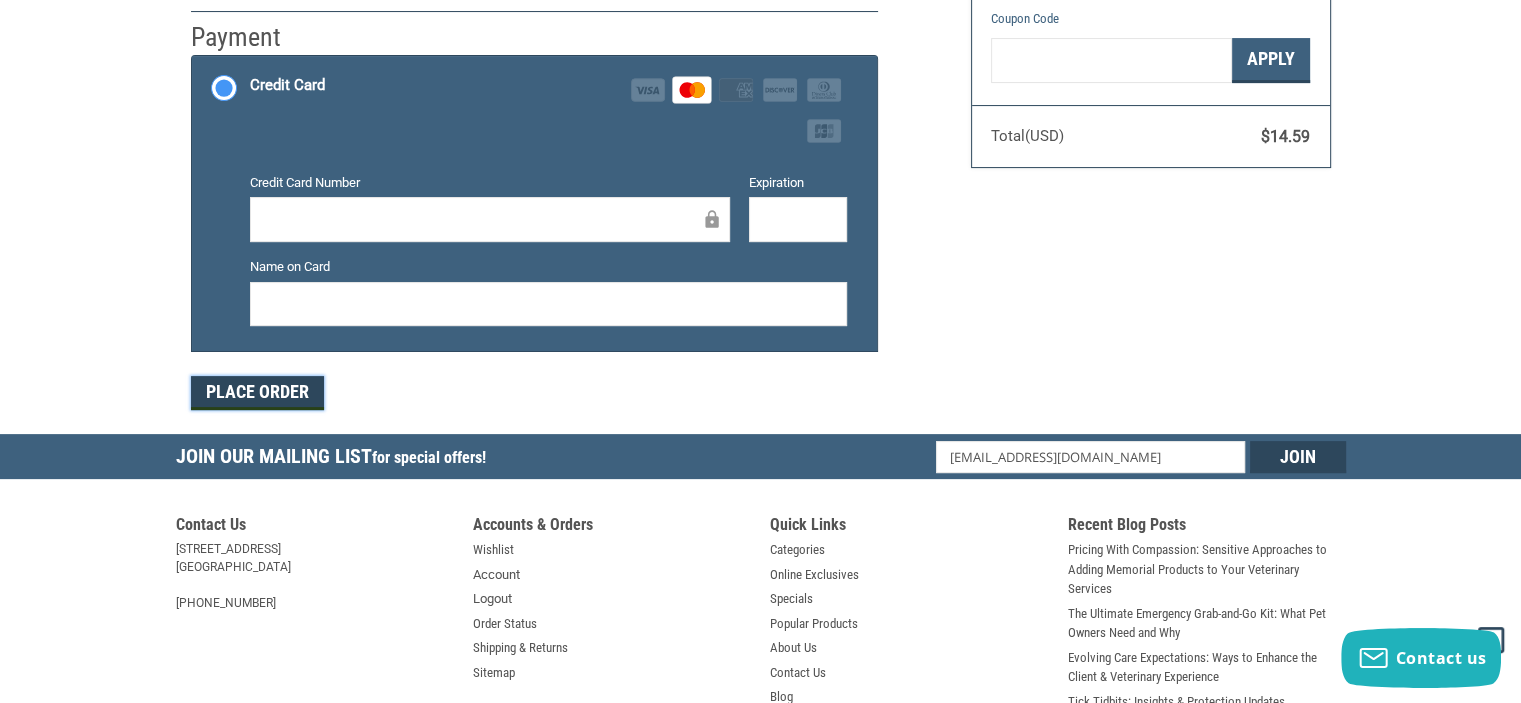 click on "Place Order" at bounding box center [257, 393] 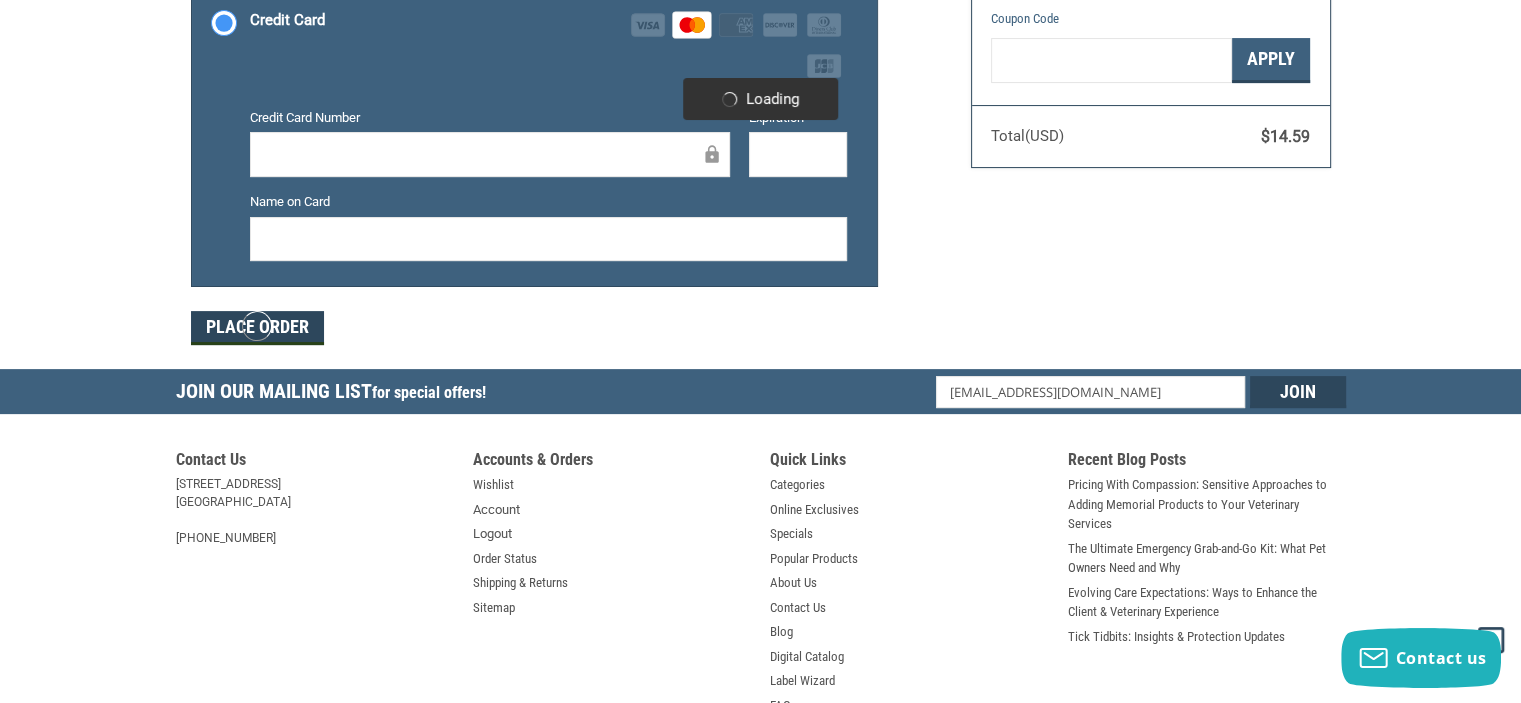 scroll, scrollTop: 534, scrollLeft: 0, axis: vertical 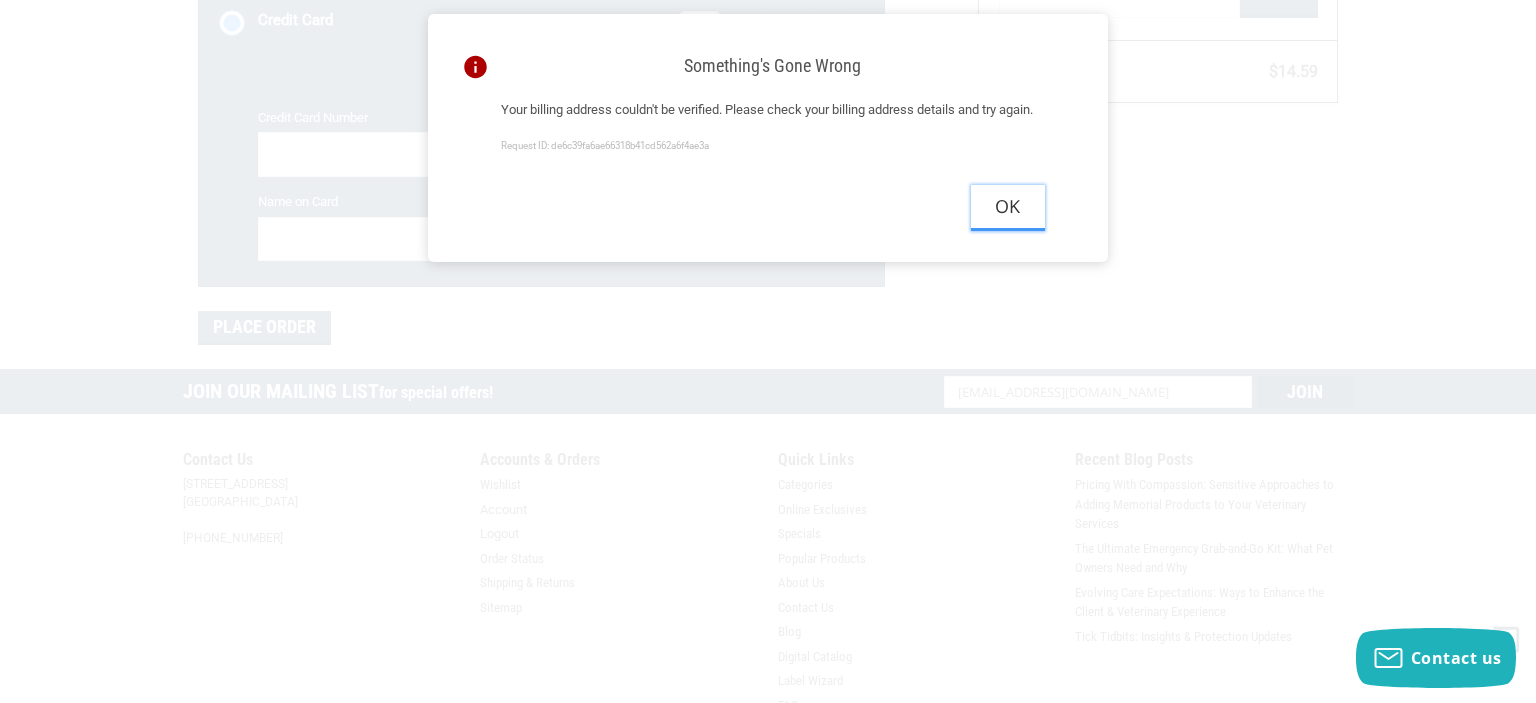 click on "Ok" at bounding box center (1008, 207) 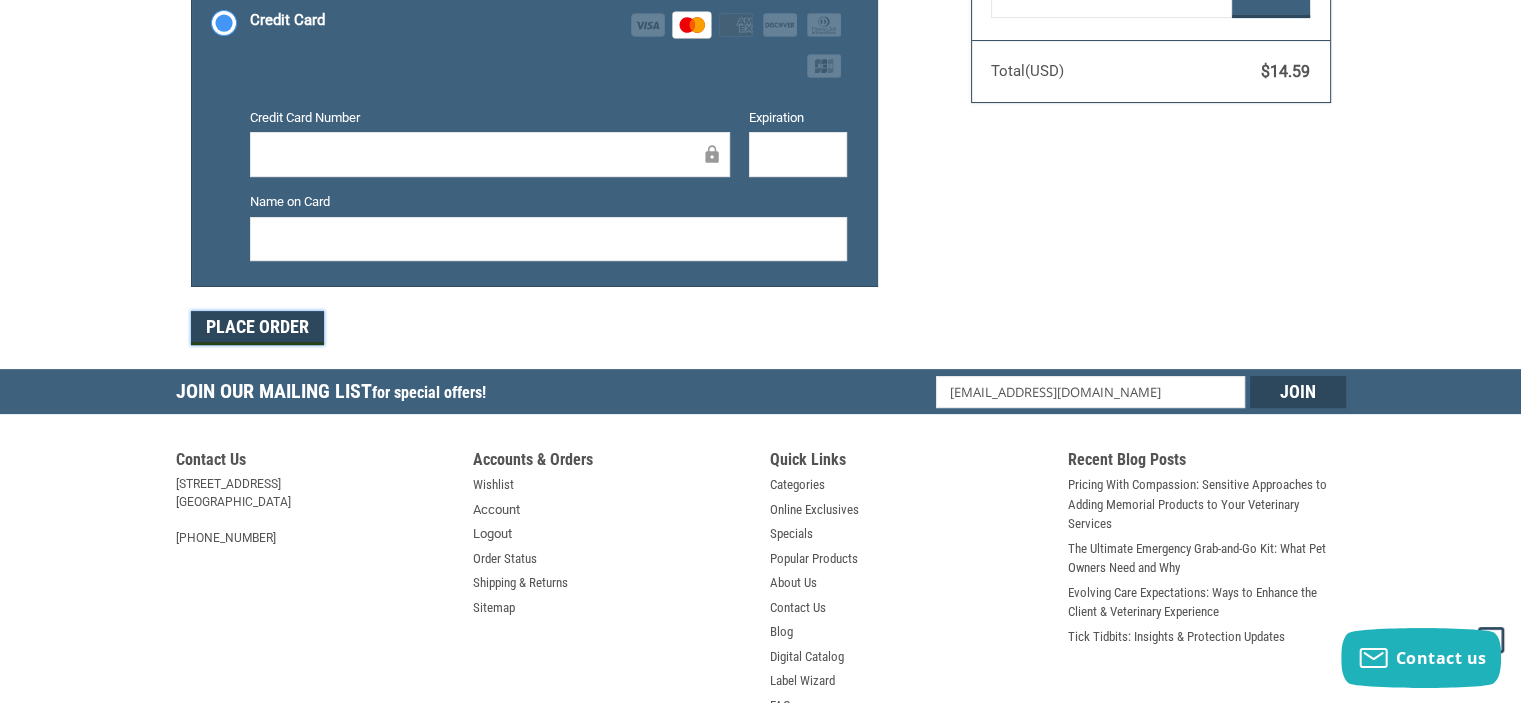 click on "Place Order" at bounding box center [257, 328] 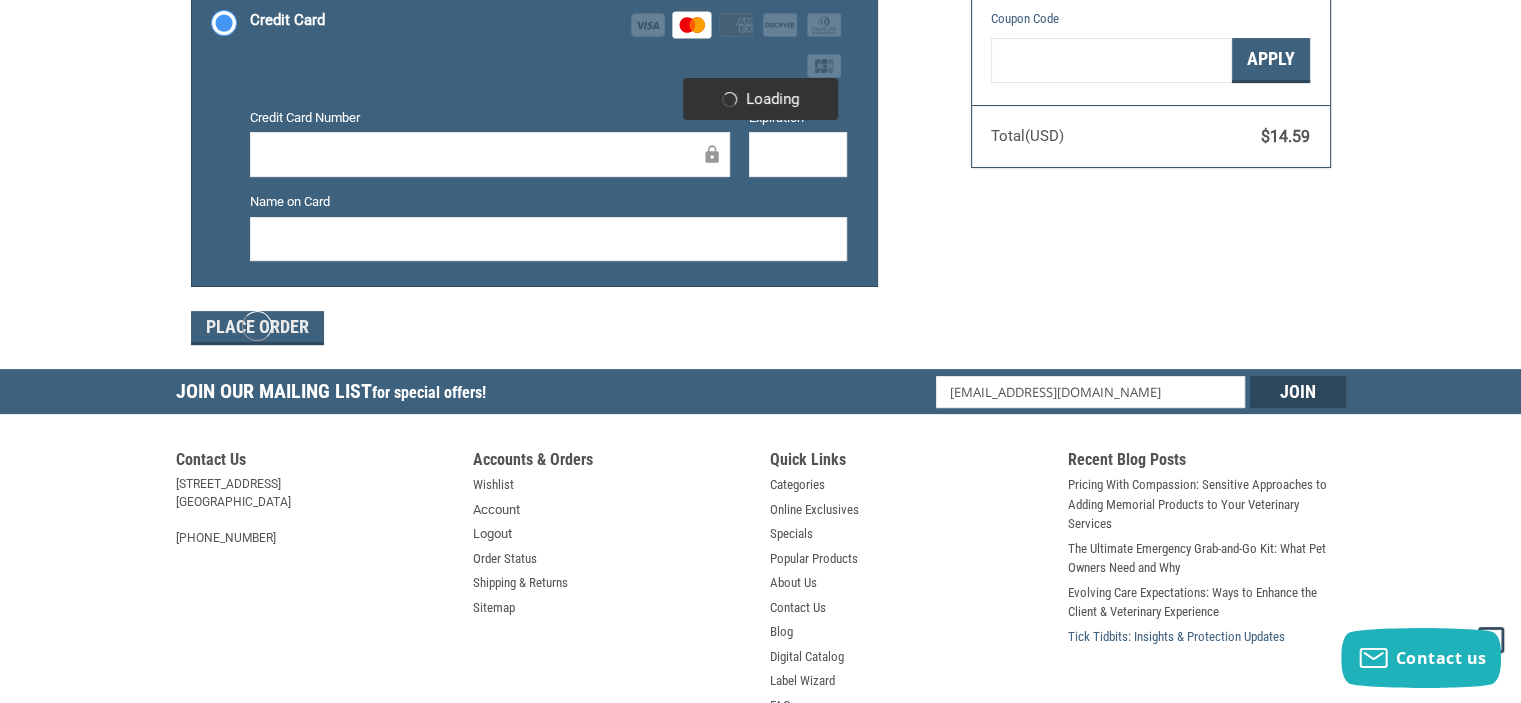 scroll, scrollTop: 534, scrollLeft: 0, axis: vertical 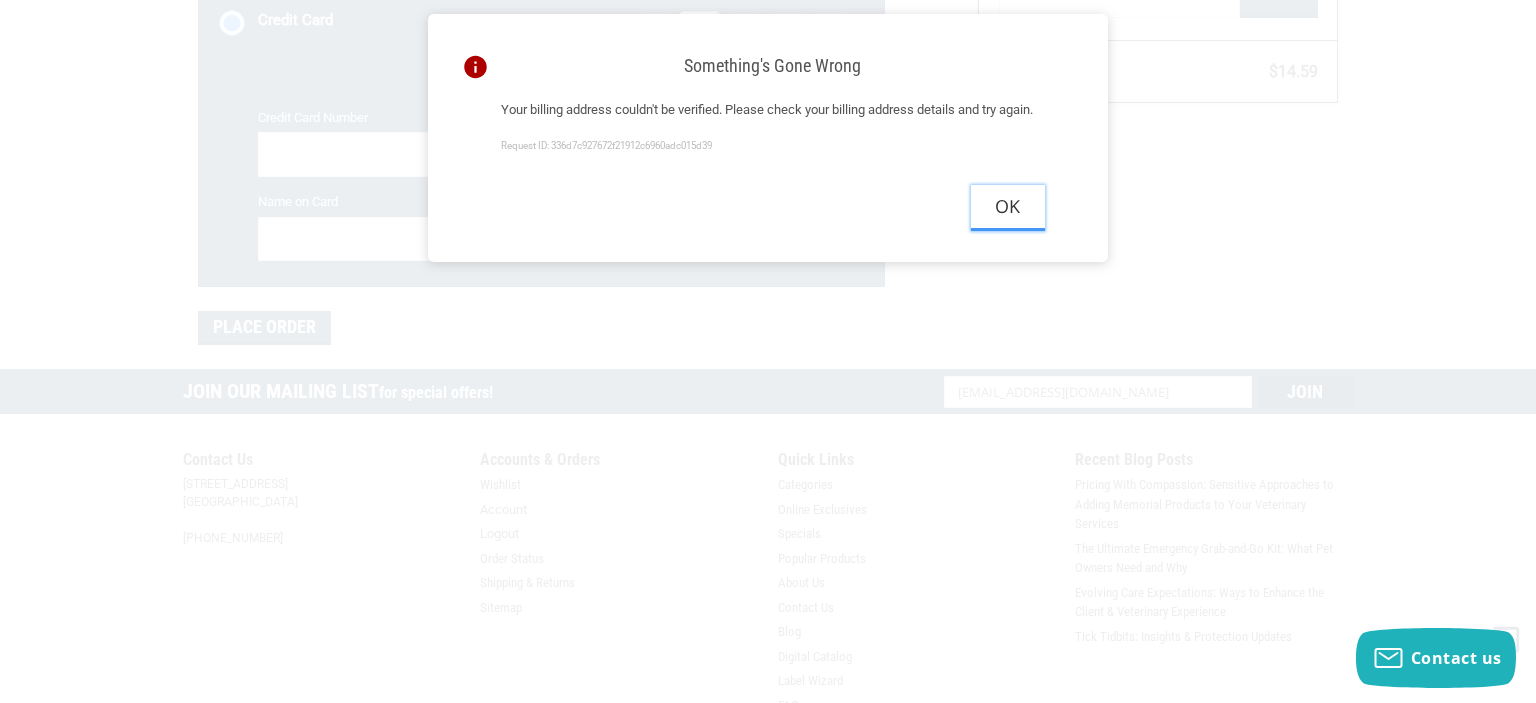 click on "Ok" at bounding box center [1008, 207] 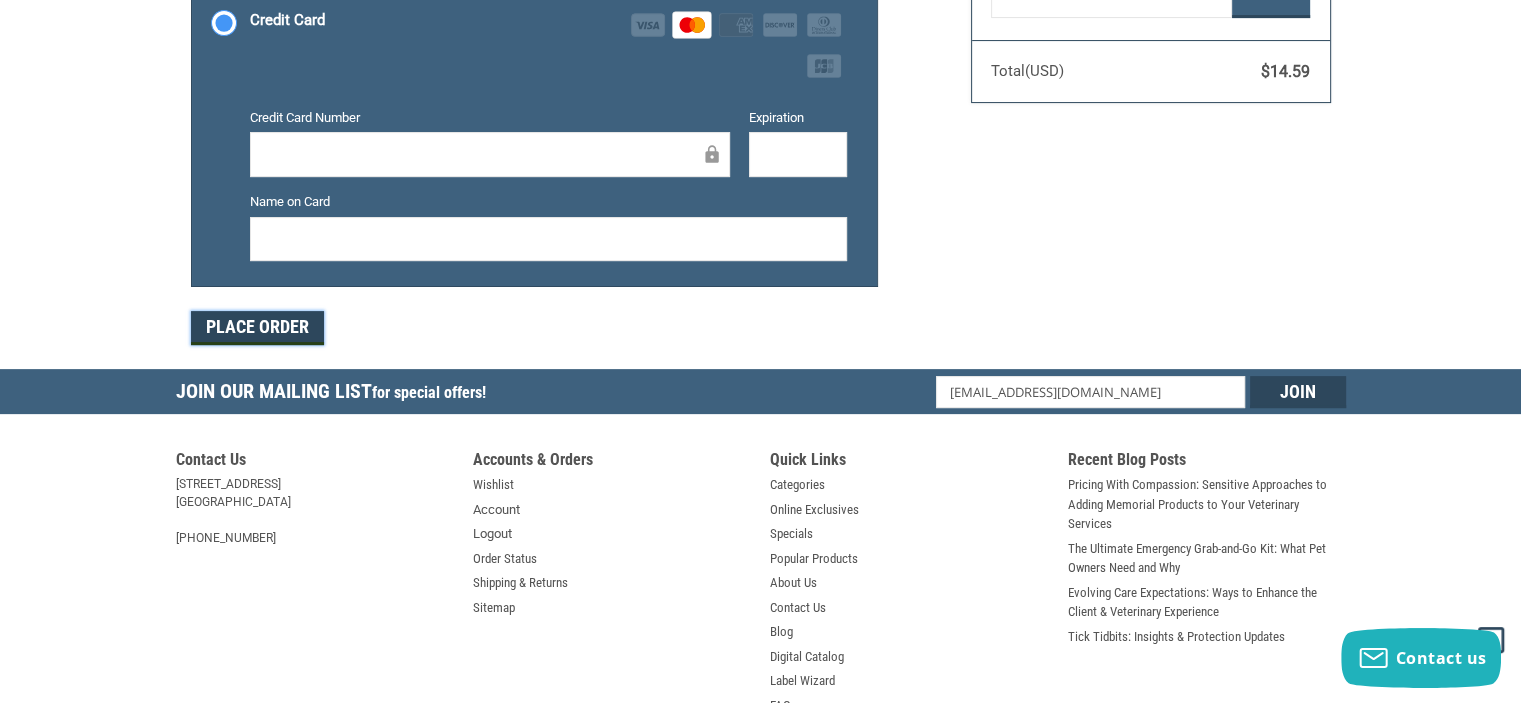 click on "Place Order" at bounding box center (257, 328) 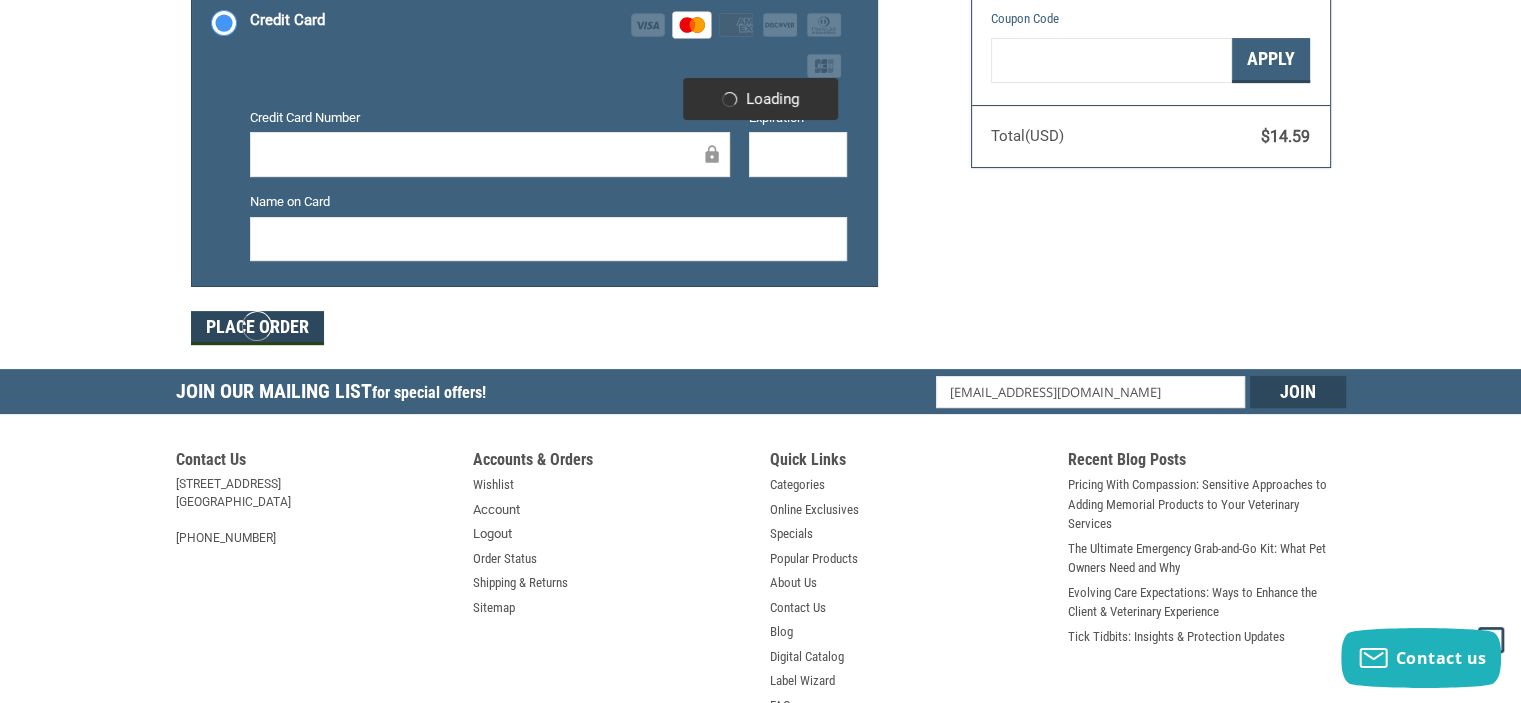 scroll, scrollTop: 534, scrollLeft: 0, axis: vertical 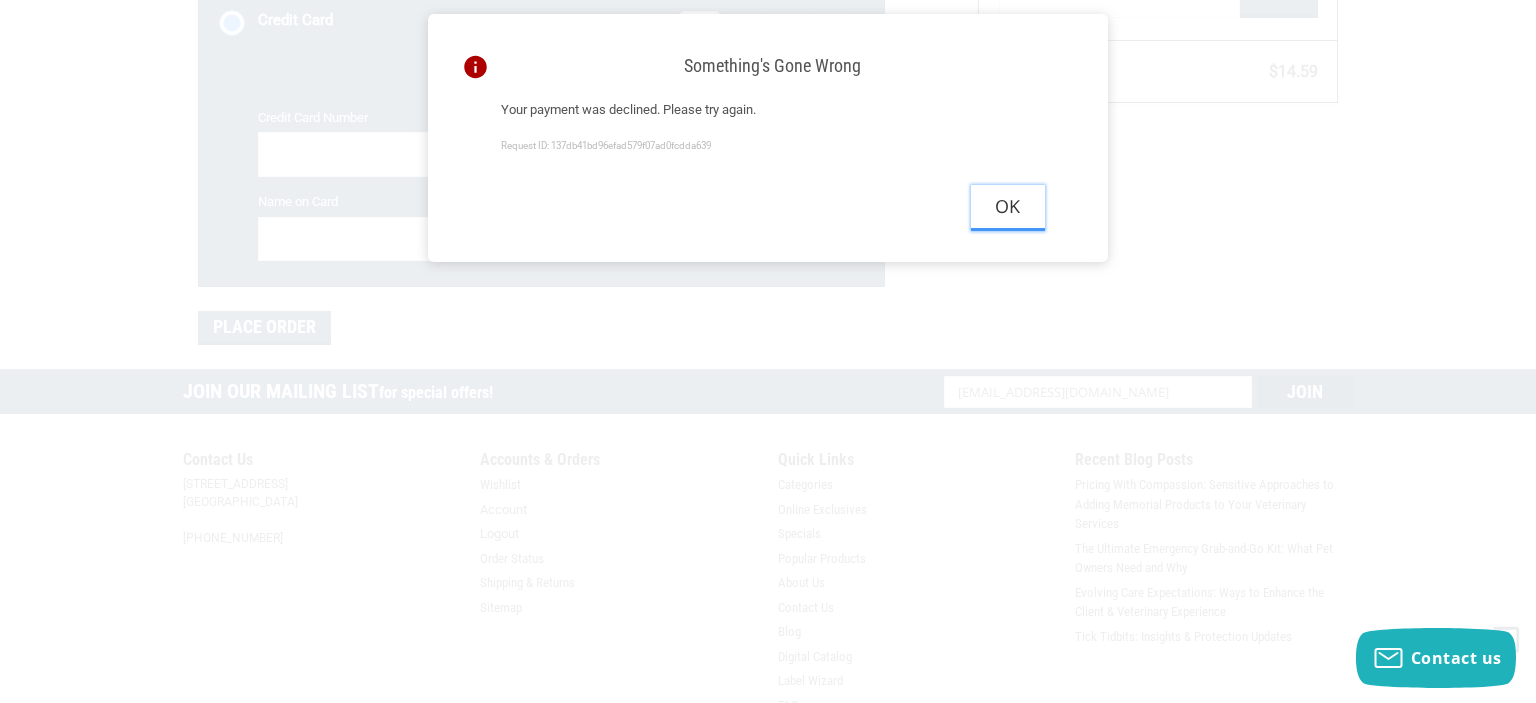 click on "Ok" at bounding box center [1008, 207] 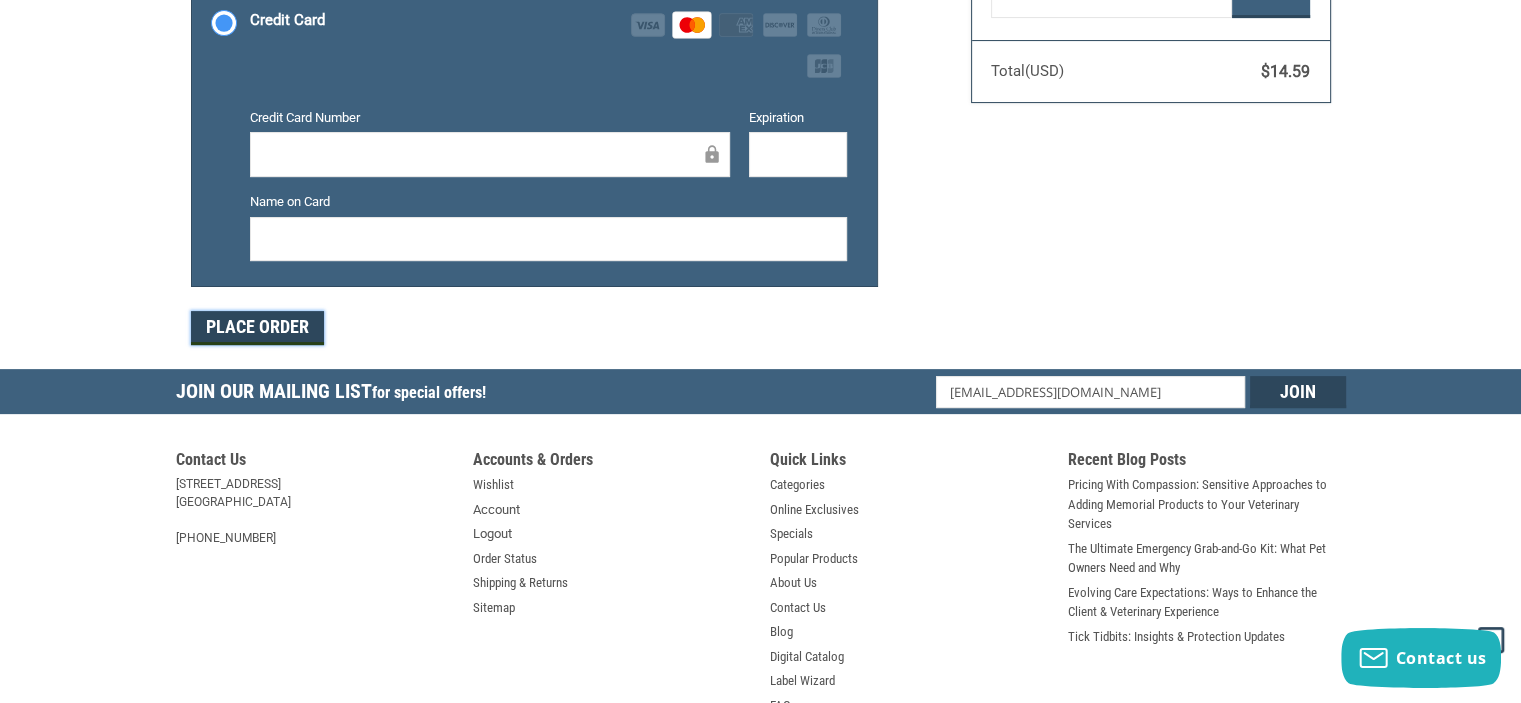 click on "Place Order" at bounding box center [257, 328] 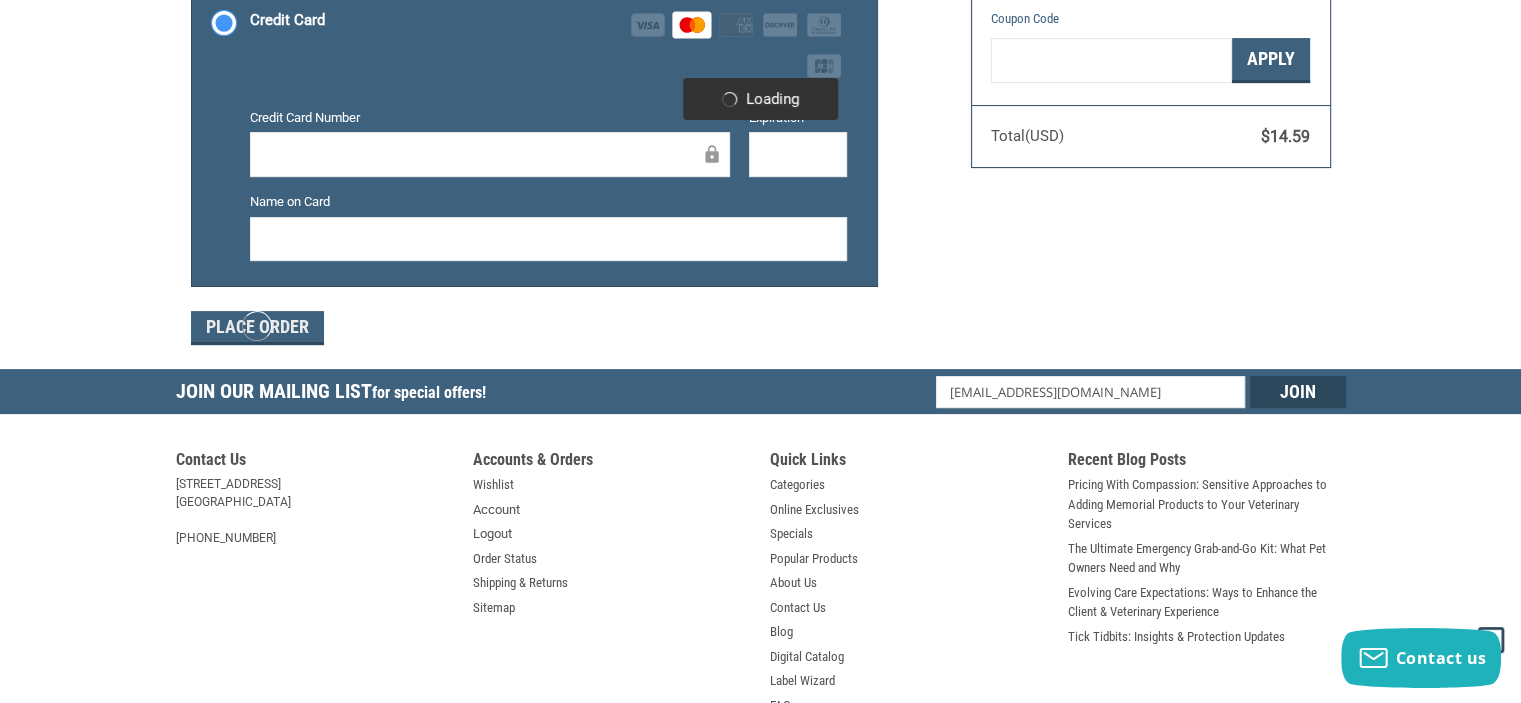 scroll, scrollTop: 534, scrollLeft: 0, axis: vertical 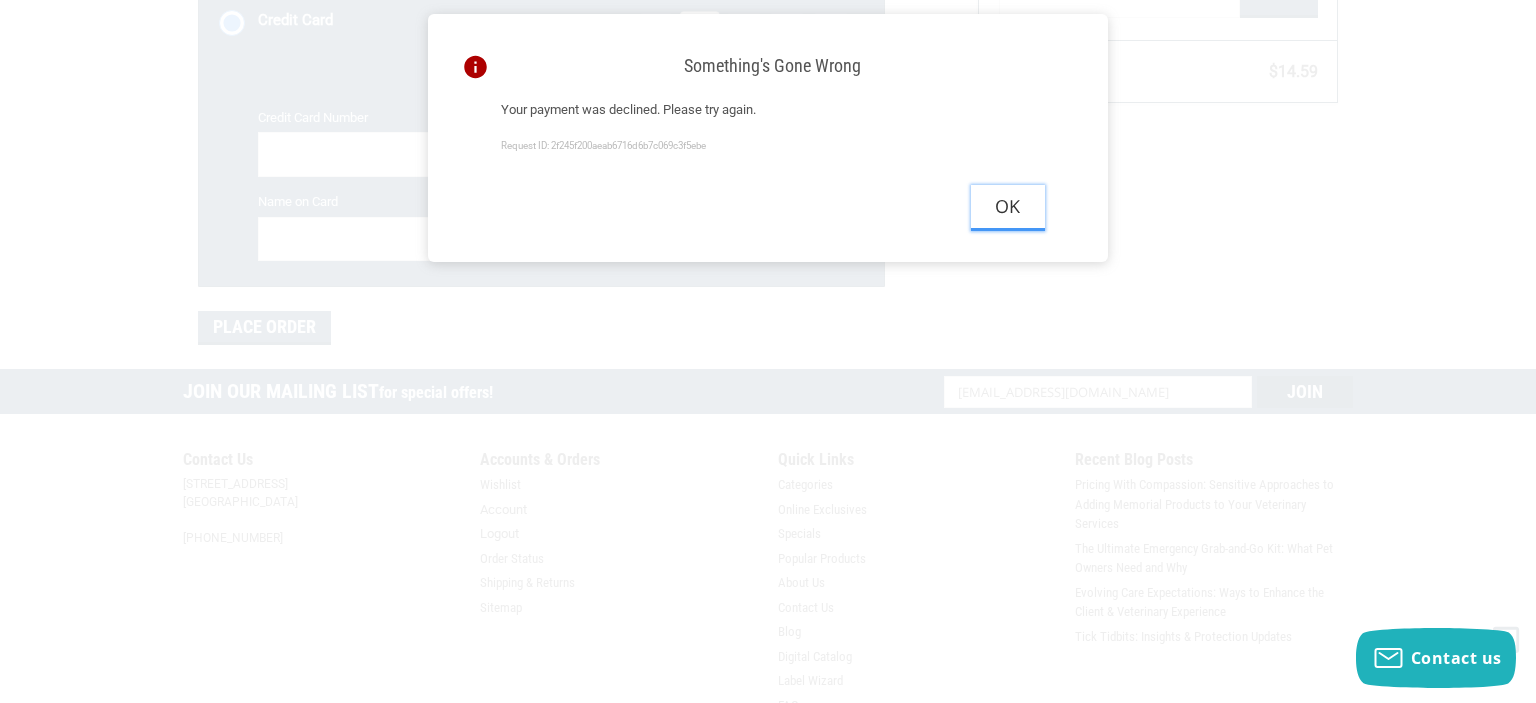 click on "Ok" at bounding box center [1008, 207] 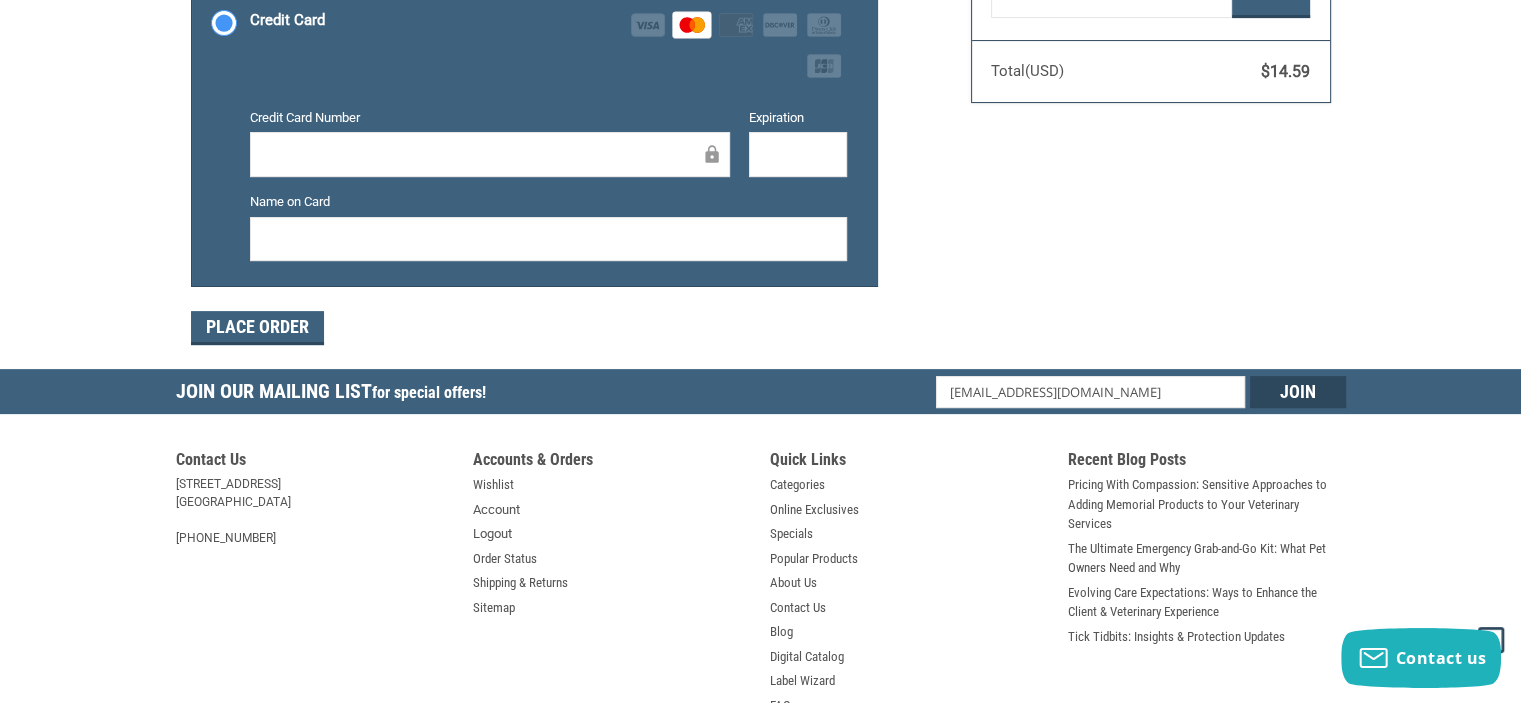 click on "Customer [EMAIL_ADDRESS][DOMAIN_NAME] Sign Out Shipping [PERSON_NAME] [PERSON_NAME]  3135468709 26033 [PERSON_NAME][STREET_ADDRESS][US_STATE]  Shipping (UPS® Ground) $13.64 Edit Billing [PERSON_NAME] [PERSON_NAME]  3135468709 26033 [PERSON_NAME][STREET_ADDRESS][US_STATE]  Edit Payment Payment Methods Credit Card Credit Card Visa Master Amex Discover Diners Club JCB Credit card Credit Card Number Expiration Name on Card Redeemable Payments Coupon Code Place Order Order Summary Edit Cart 1 Item 1 x  VMPX- Veterinary Memorial Pillow Envelope Envelope Color: White $0.95 Subtotal    $0.95 Shipping    $13.64 Sales Tax    $0.00 Coupon Code Gift Certificate or Coupon Code Apply Total  (USD)    $14.59" at bounding box center (760, -15) 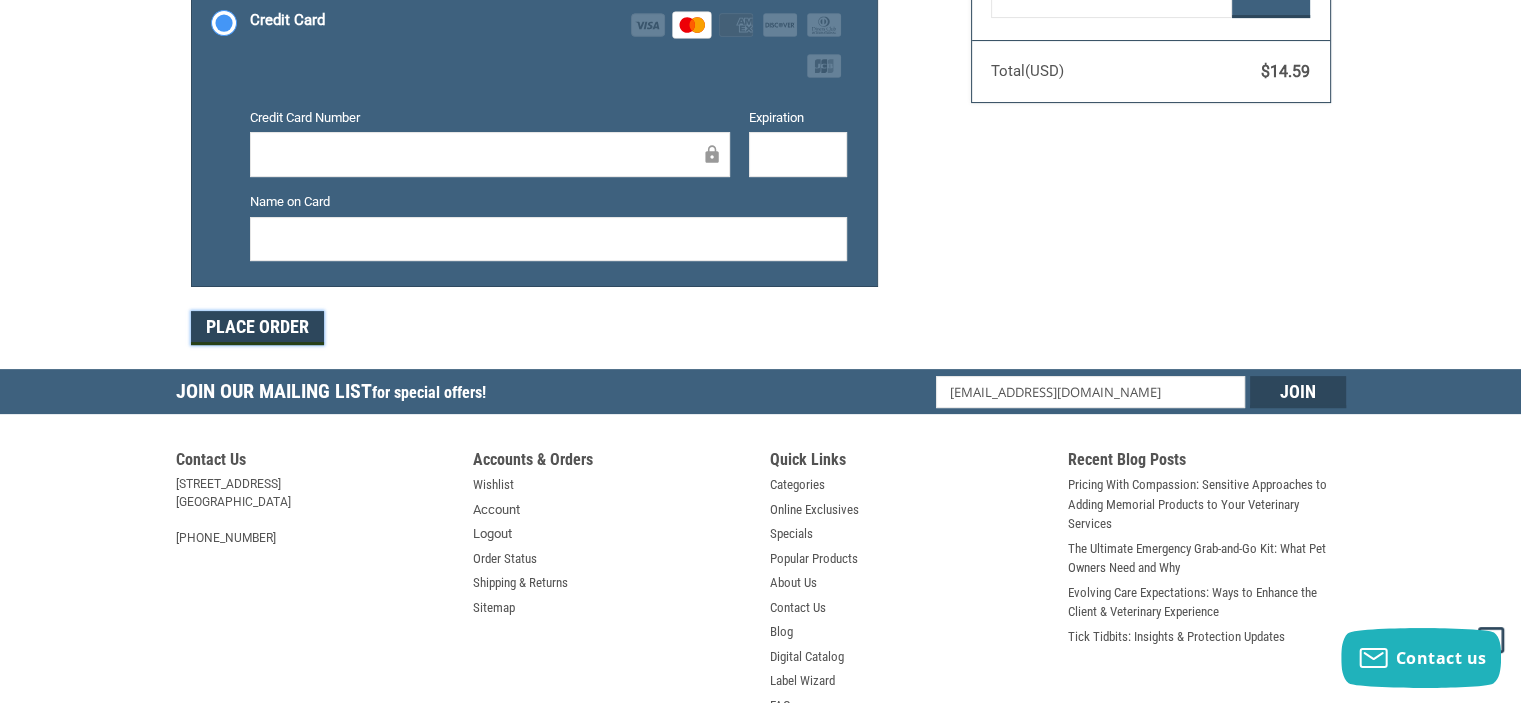 click on "Place Order" at bounding box center [257, 328] 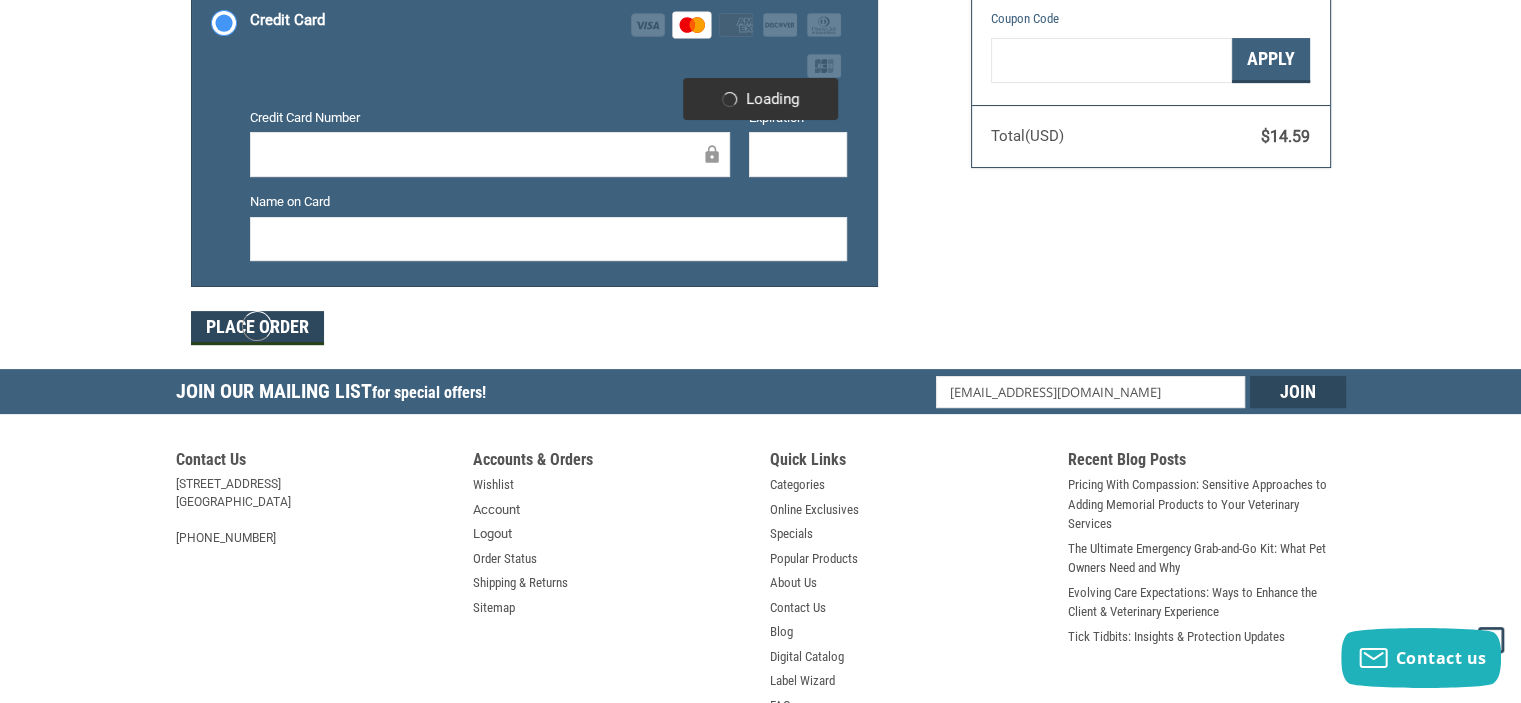 scroll, scrollTop: 534, scrollLeft: 0, axis: vertical 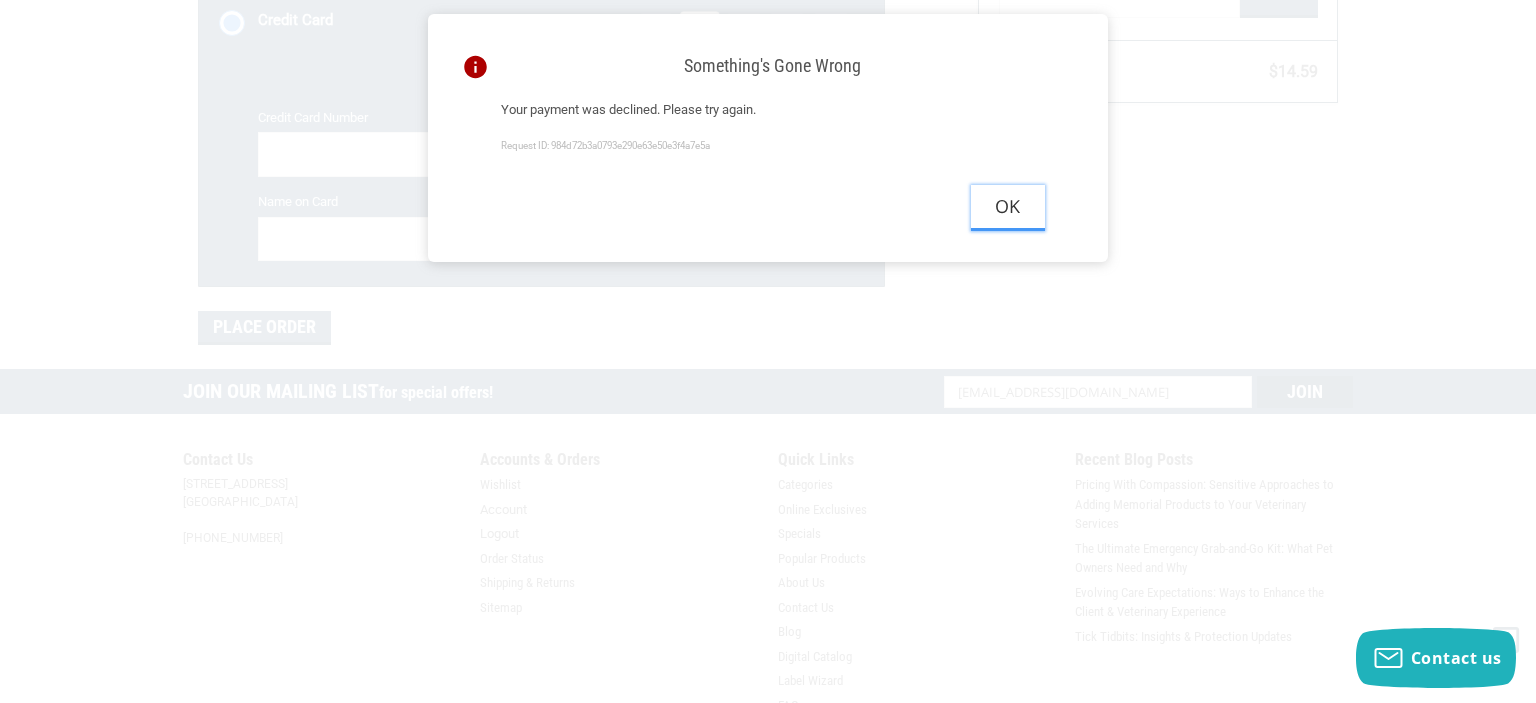 click on "Ok" at bounding box center (1008, 207) 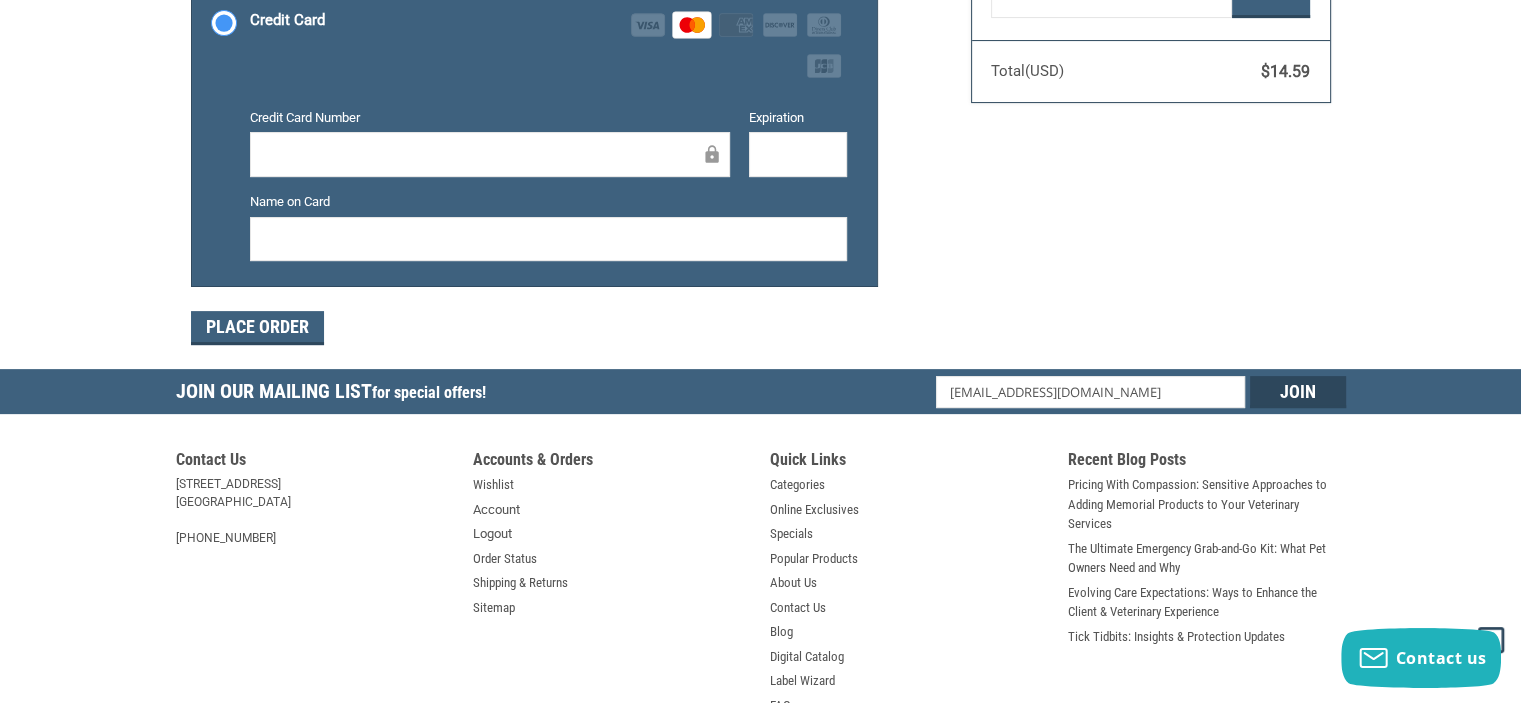 click on "Customer [EMAIL_ADDRESS][DOMAIN_NAME] Sign Out Shipping [PERSON_NAME] [PERSON_NAME]  3135468709 26033 [PERSON_NAME][STREET_ADDRESS][US_STATE]  Shipping (UPS® Ground) $13.64 Edit Billing [PERSON_NAME] [PERSON_NAME]  3135468709 26033 [PERSON_NAME][STREET_ADDRESS][US_STATE]  Edit Payment Payment Methods Credit Card Credit Card Visa Master Amex Discover Diners Club JCB Credit card Credit Card Number Expiration Name on Card Redeemable Payments Coupon Code Place Order Order Summary Edit Cart 1 Item 1 x  VMPX- Veterinary Memorial Pillow Envelope Envelope Color: White $0.95 Subtotal    $0.95 Shipping    $13.64 Sales Tax    $0.00 Coupon Code Gift Certificate or Coupon Code Apply Total  (USD)    $14.59" at bounding box center [760, -15] 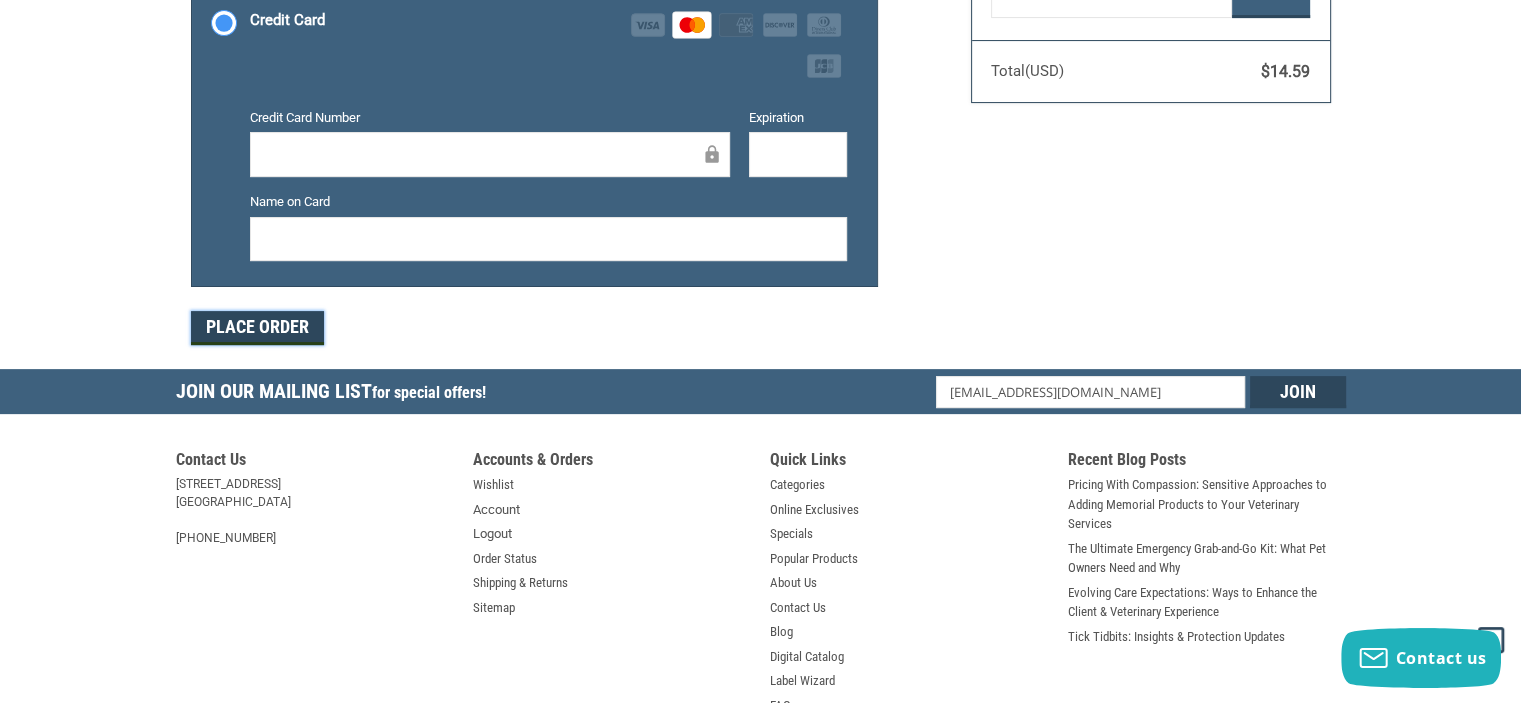 click on "Place Order" at bounding box center [257, 328] 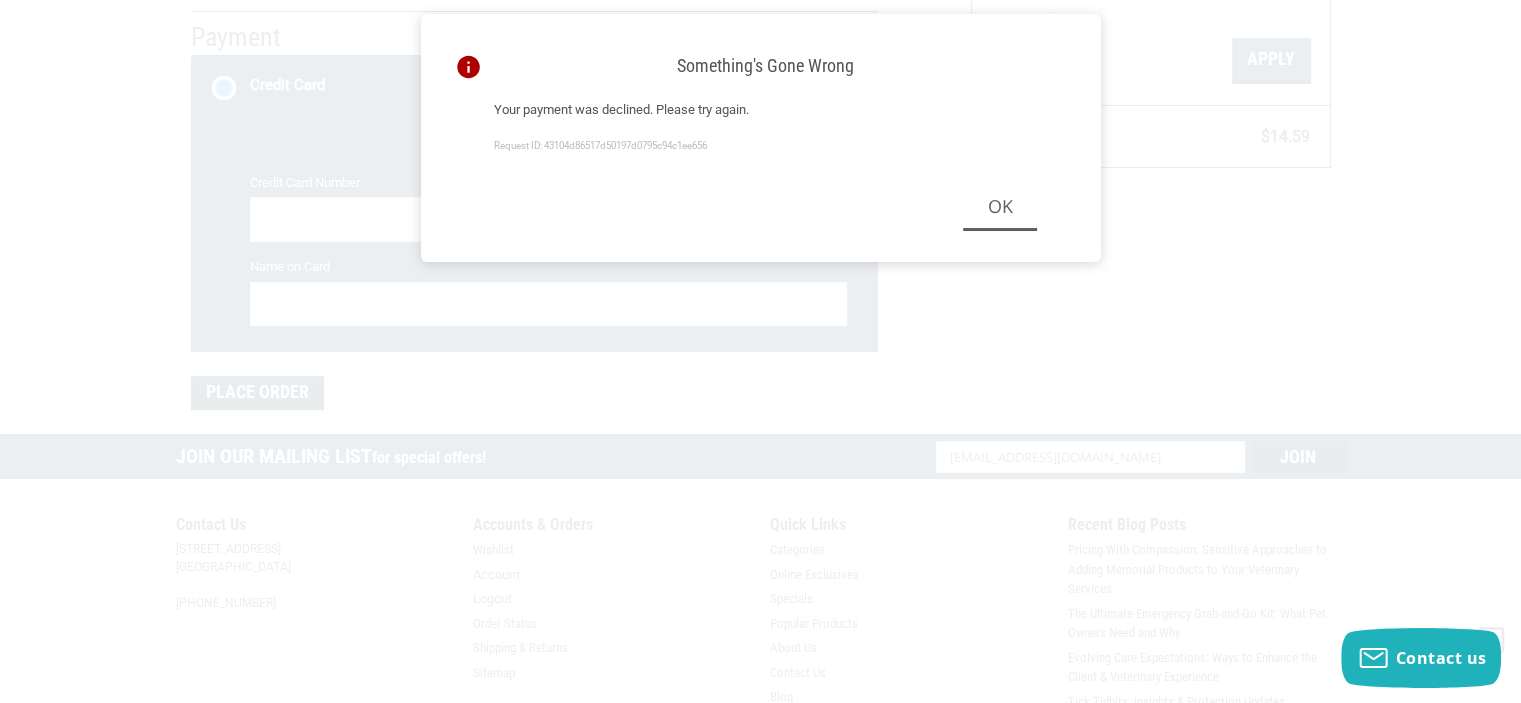 scroll, scrollTop: 534, scrollLeft: 0, axis: vertical 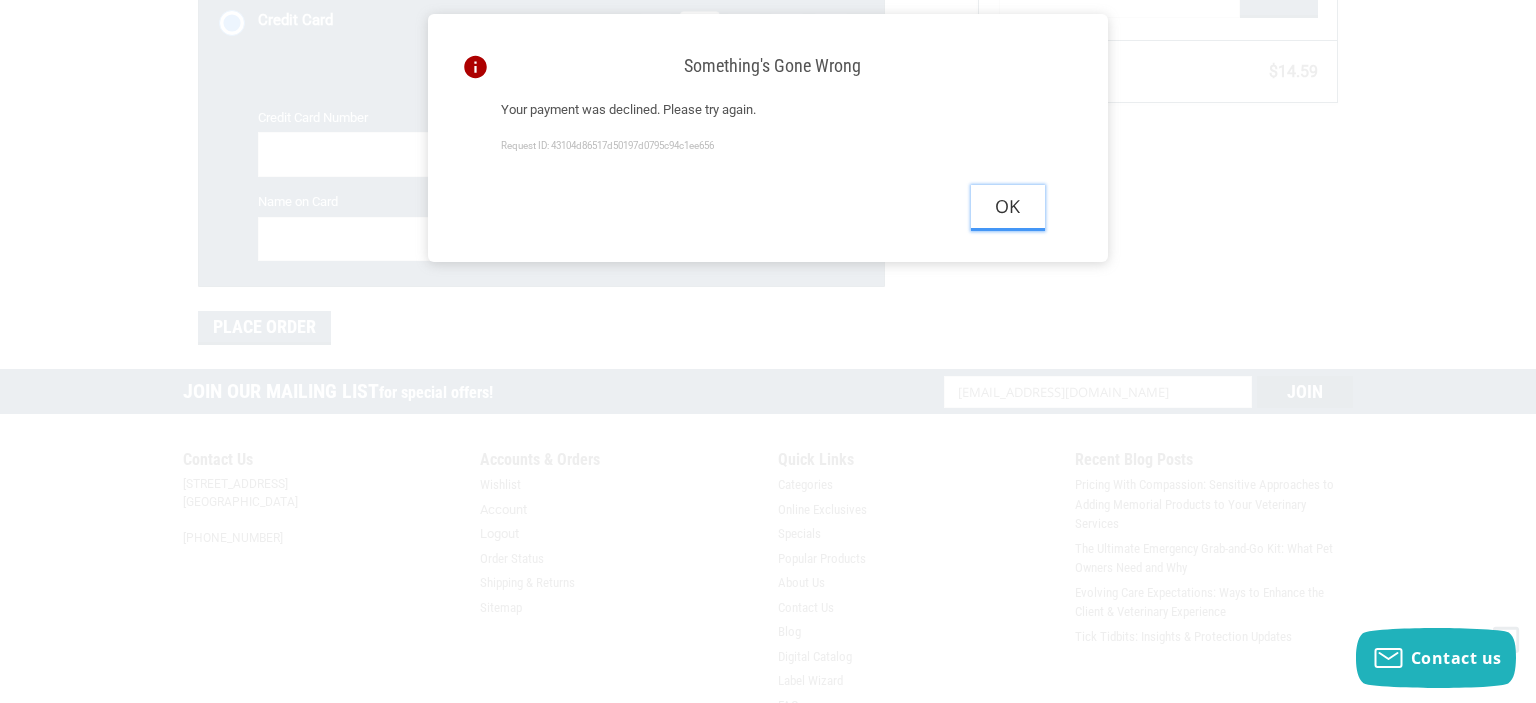 click on "Ok" at bounding box center [1008, 207] 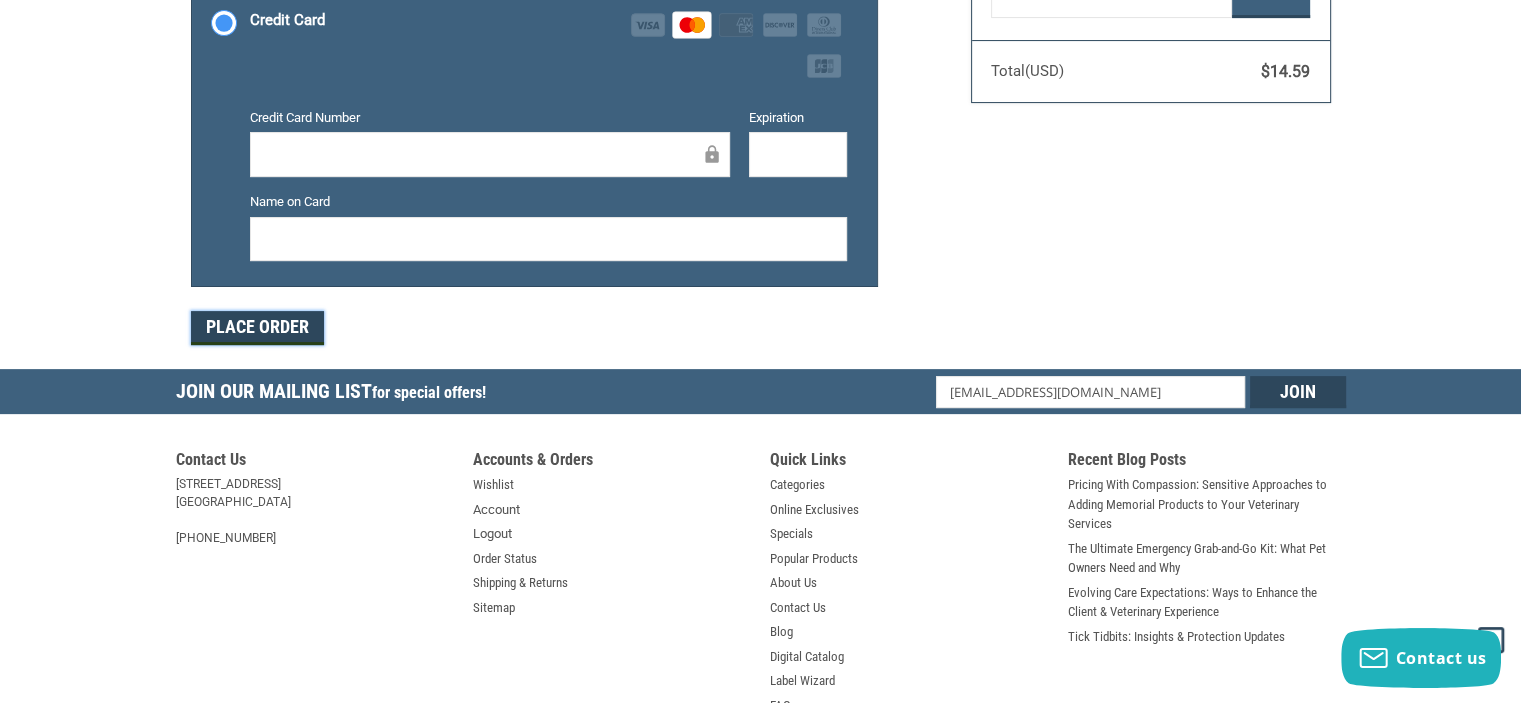 click on "Place Order" at bounding box center [257, 328] 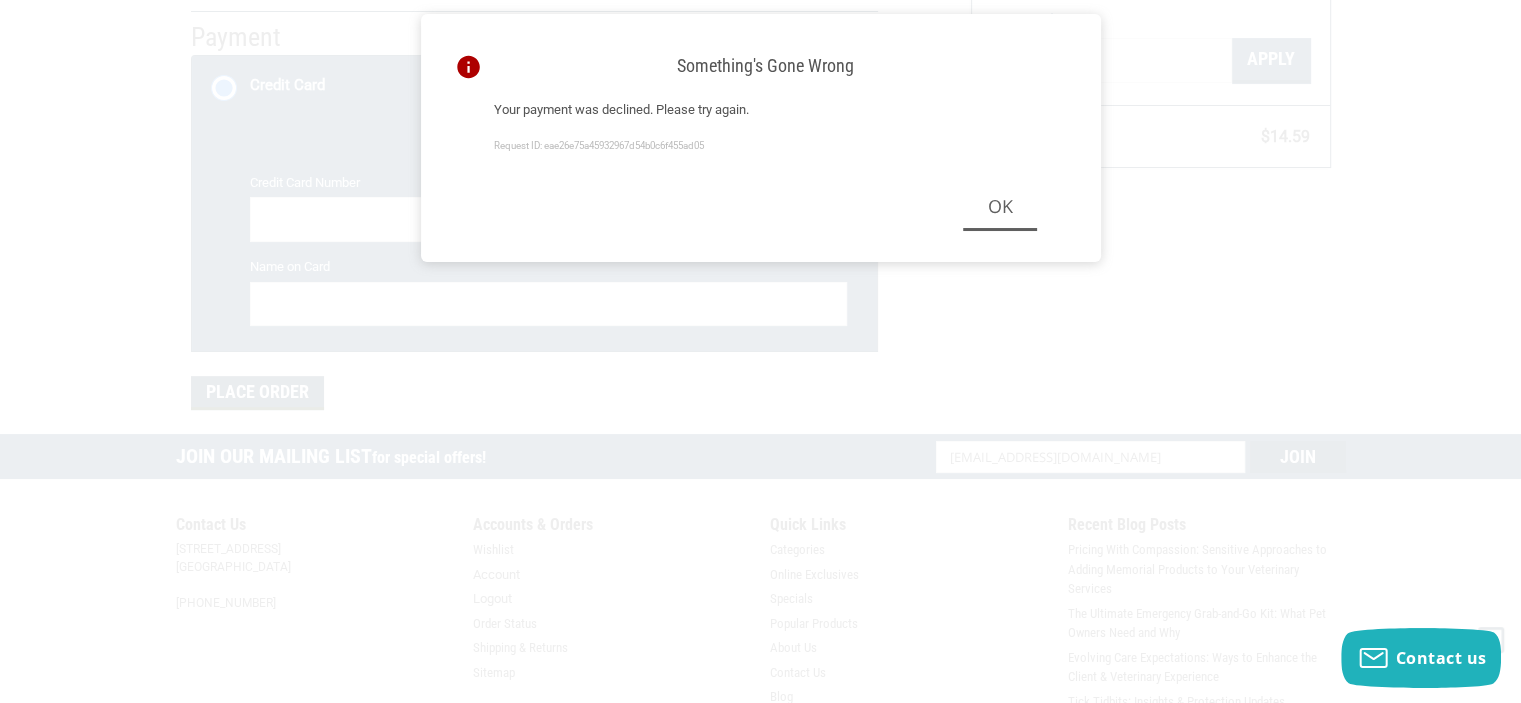 scroll, scrollTop: 534, scrollLeft: 0, axis: vertical 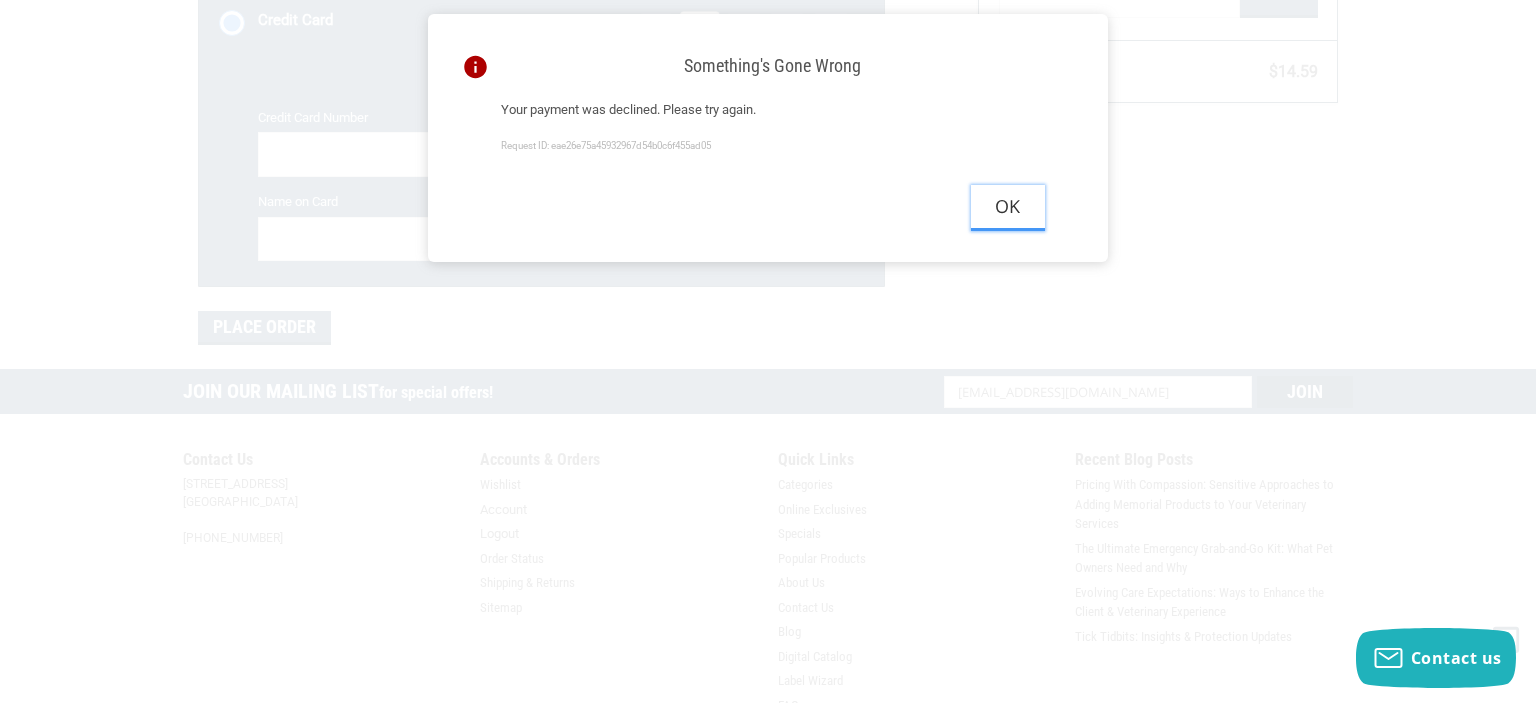 click on "Ok" at bounding box center [1008, 207] 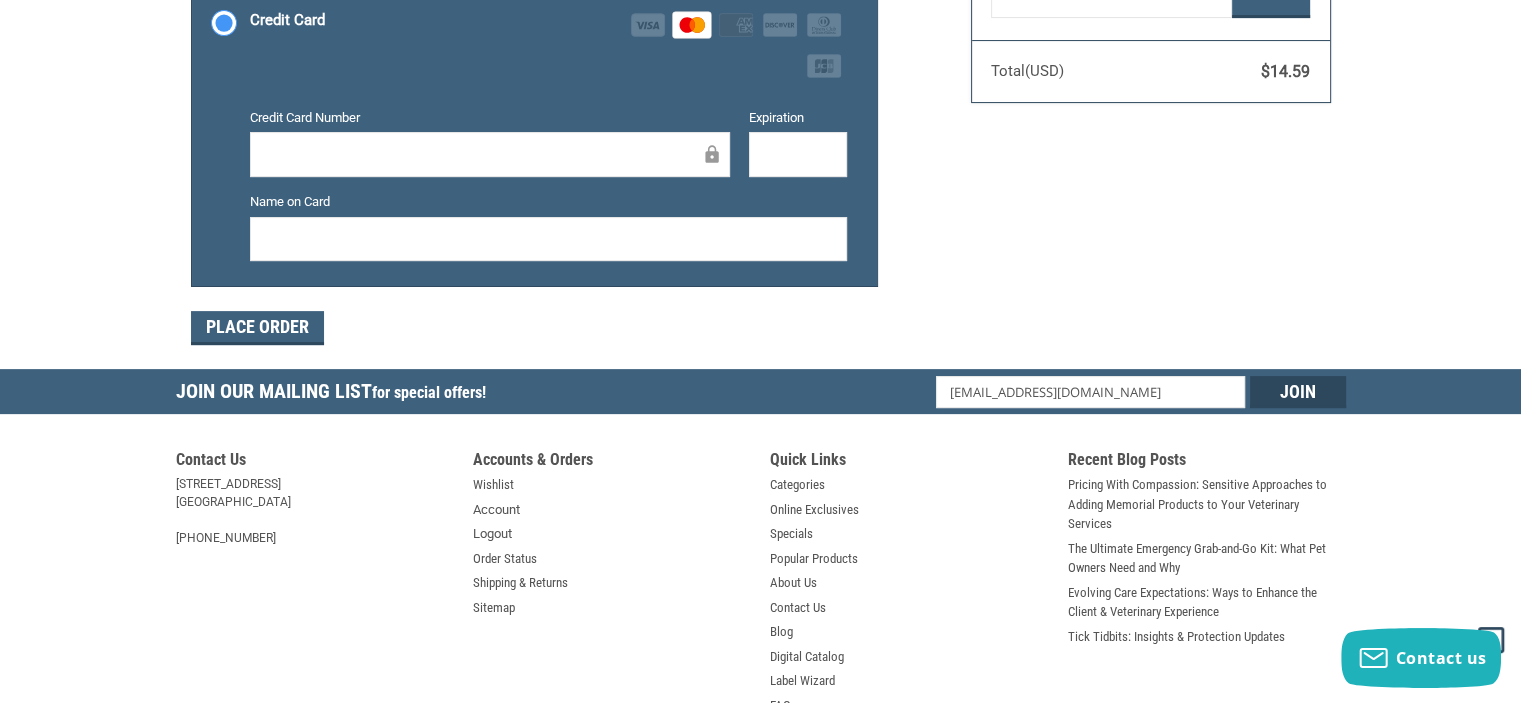 click on "Customer [EMAIL_ADDRESS][DOMAIN_NAME] Sign Out Shipping [PERSON_NAME] [PERSON_NAME]  3135468709 26033 [PERSON_NAME][STREET_ADDRESS][US_STATE]  Shipping (UPS® Ground) $13.64 Edit Billing [PERSON_NAME] [PERSON_NAME]  3135468709 26033 [PERSON_NAME][STREET_ADDRESS][US_STATE]  Edit Payment Payment Methods Credit Card Credit Card Visa Master Amex Discover Diners Club JCB Credit card Credit Card Number Expiration Name on Card Redeemable Payments Coupon Code Place Order Order Summary Edit Cart 1 Item 1 x  VMPX- Veterinary Memorial Pillow Envelope Envelope Color: White $0.95 Subtotal    $0.95 Shipping    $13.64 Sales Tax    $0.00 Coupon Code Gift Certificate or Coupon Code Apply Total  (USD)    $14.59" at bounding box center [760, -15] 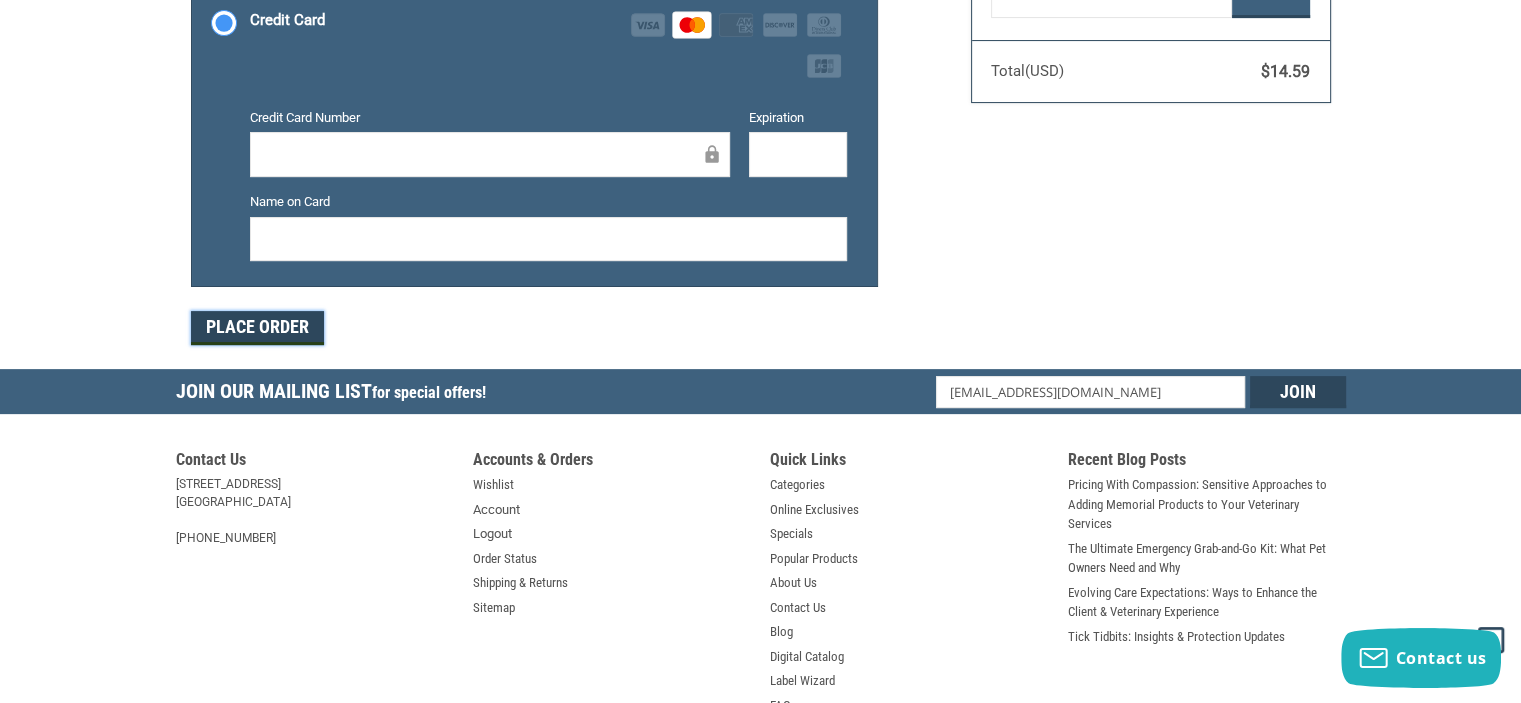 click on "Place Order" at bounding box center [257, 328] 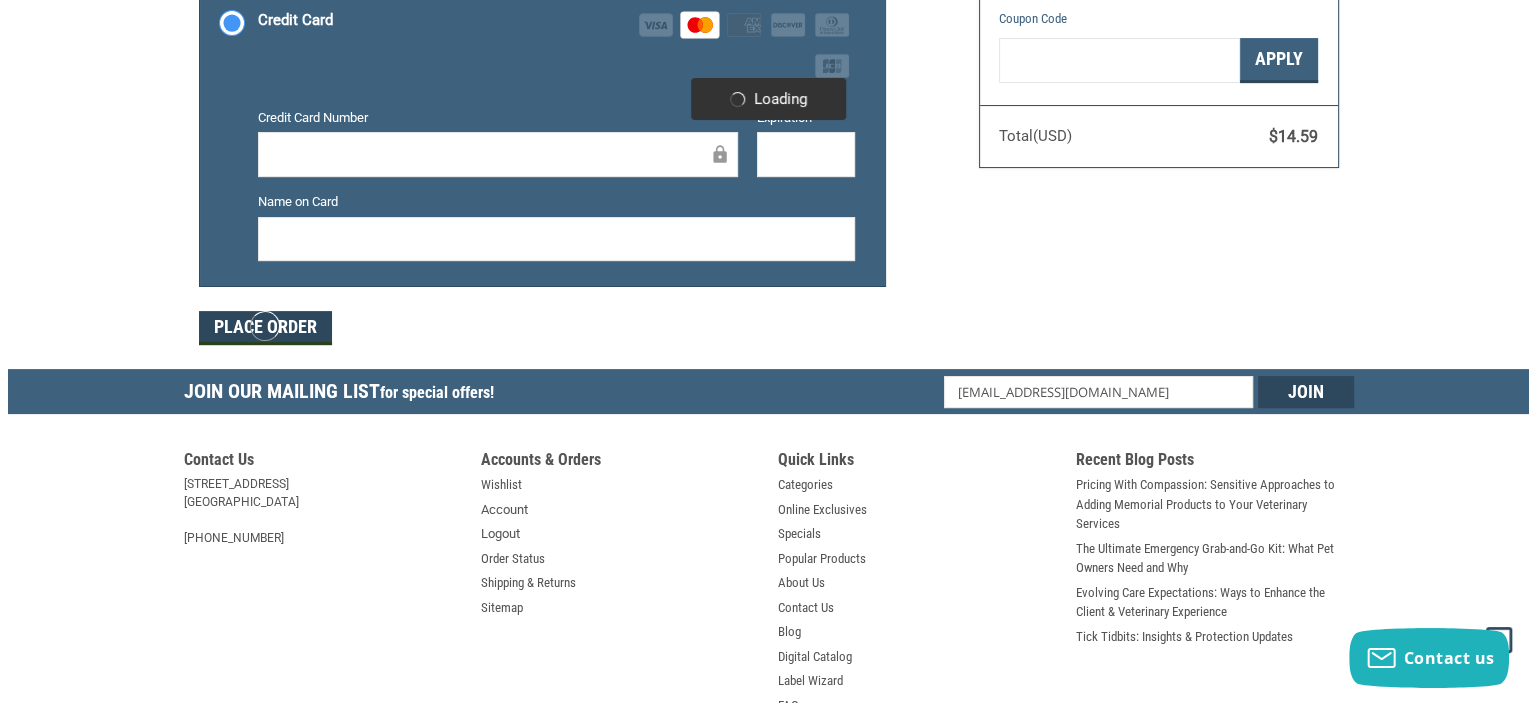 scroll, scrollTop: 534, scrollLeft: 0, axis: vertical 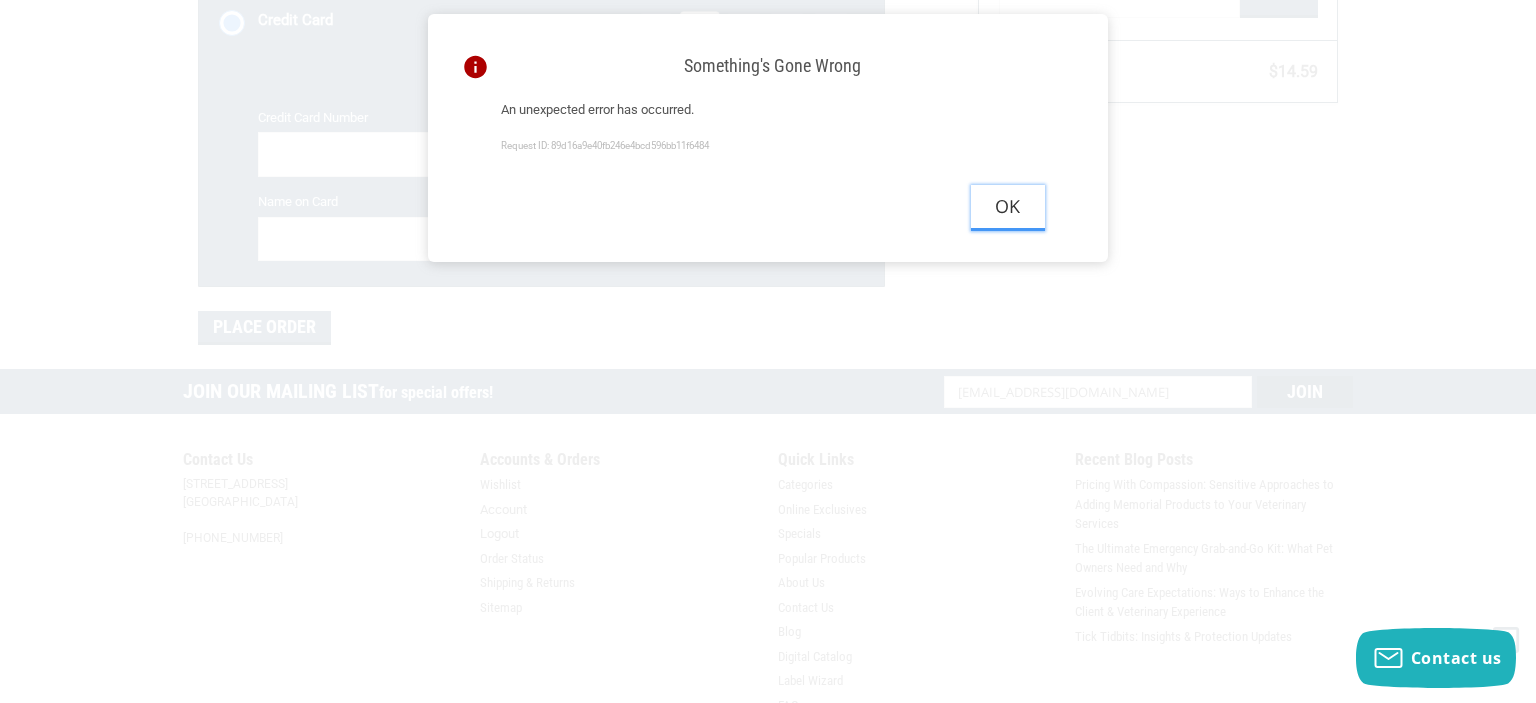 click on "Ok" at bounding box center (1008, 207) 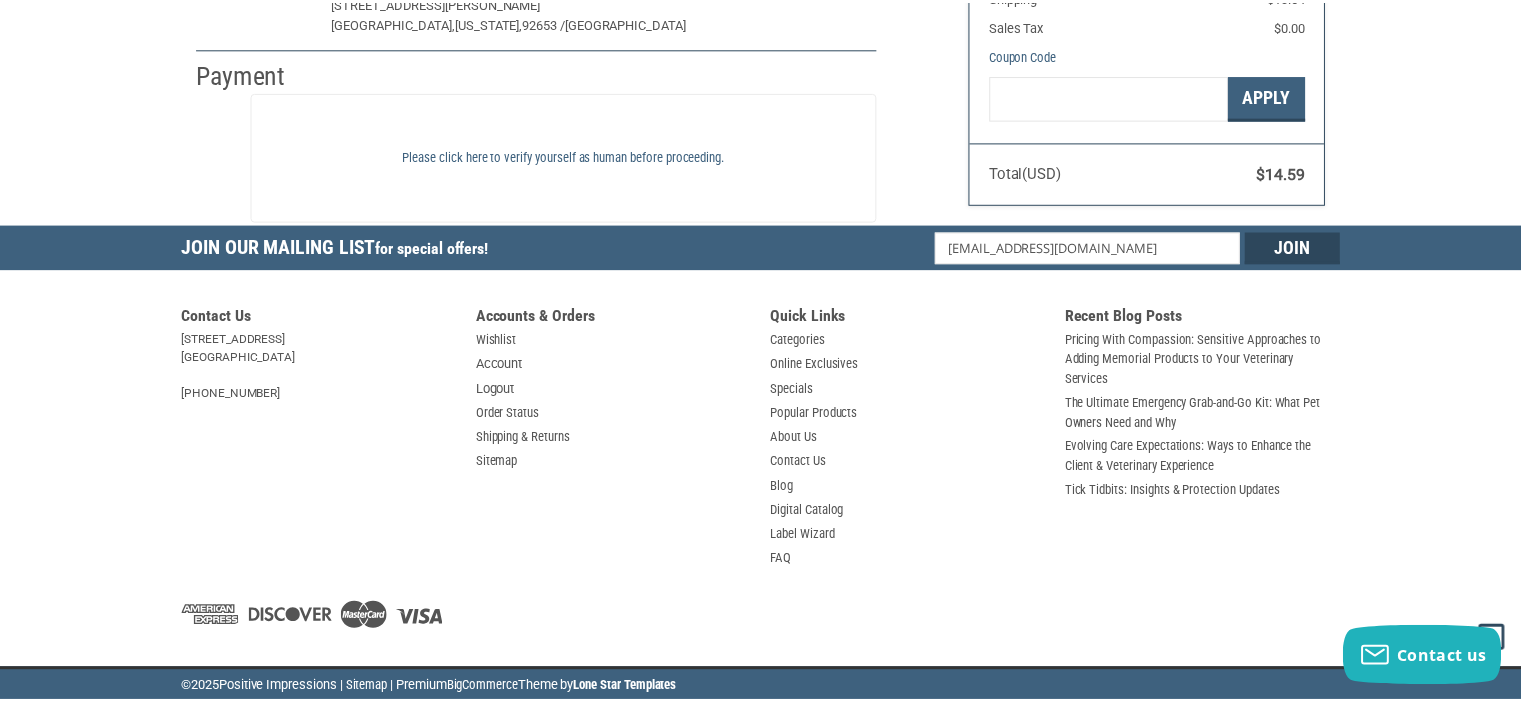 scroll, scrollTop: 431, scrollLeft: 0, axis: vertical 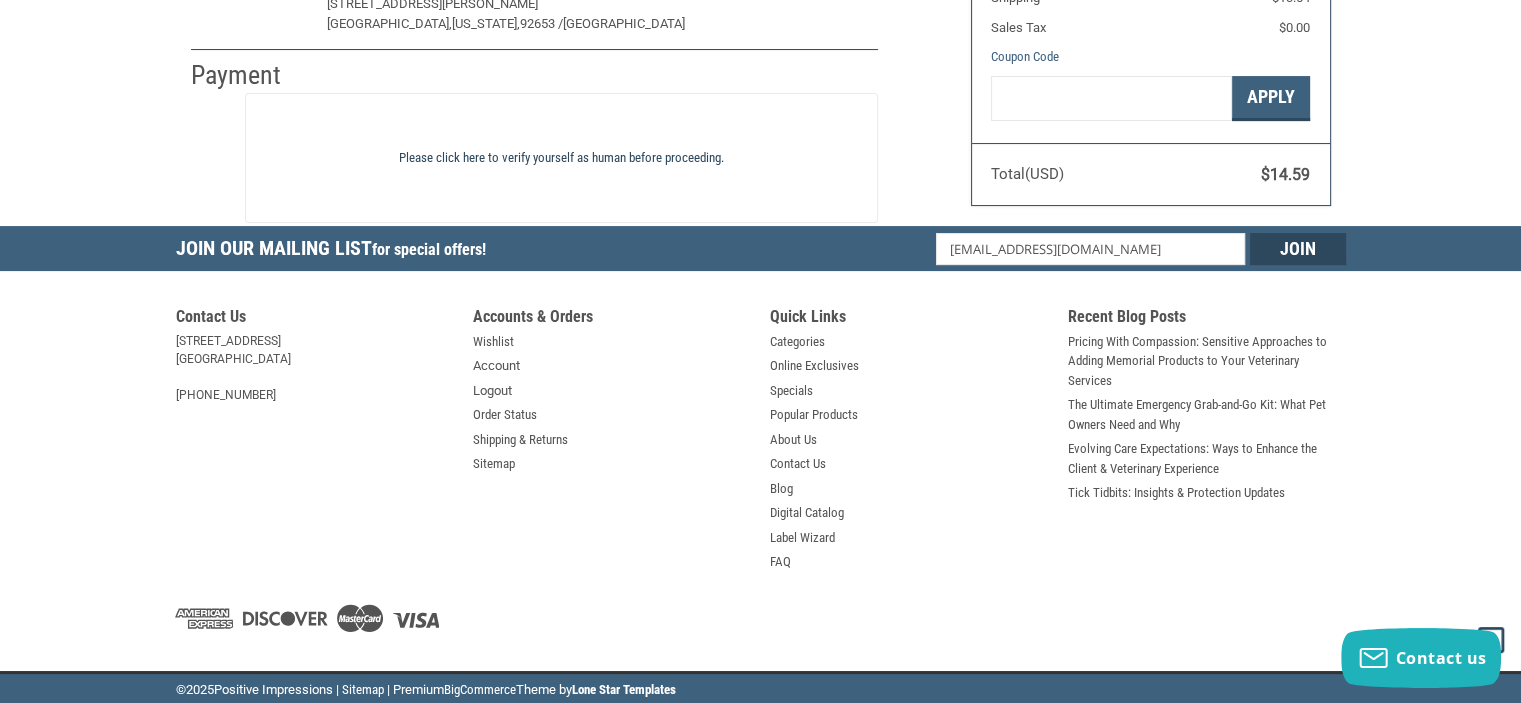 click on "Please click here to verify yourself as human before proceeding." at bounding box center (561, 158) 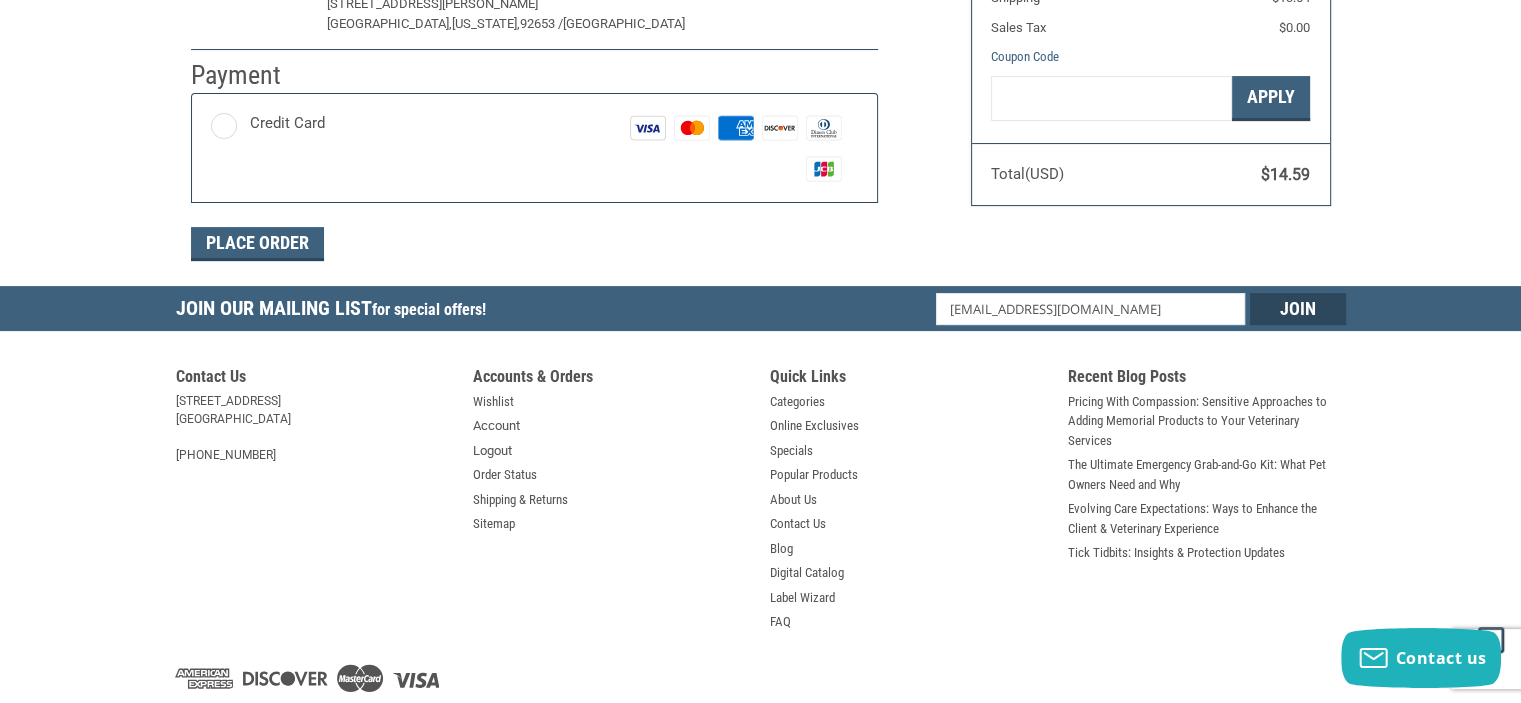scroll, scrollTop: 490, scrollLeft: 0, axis: vertical 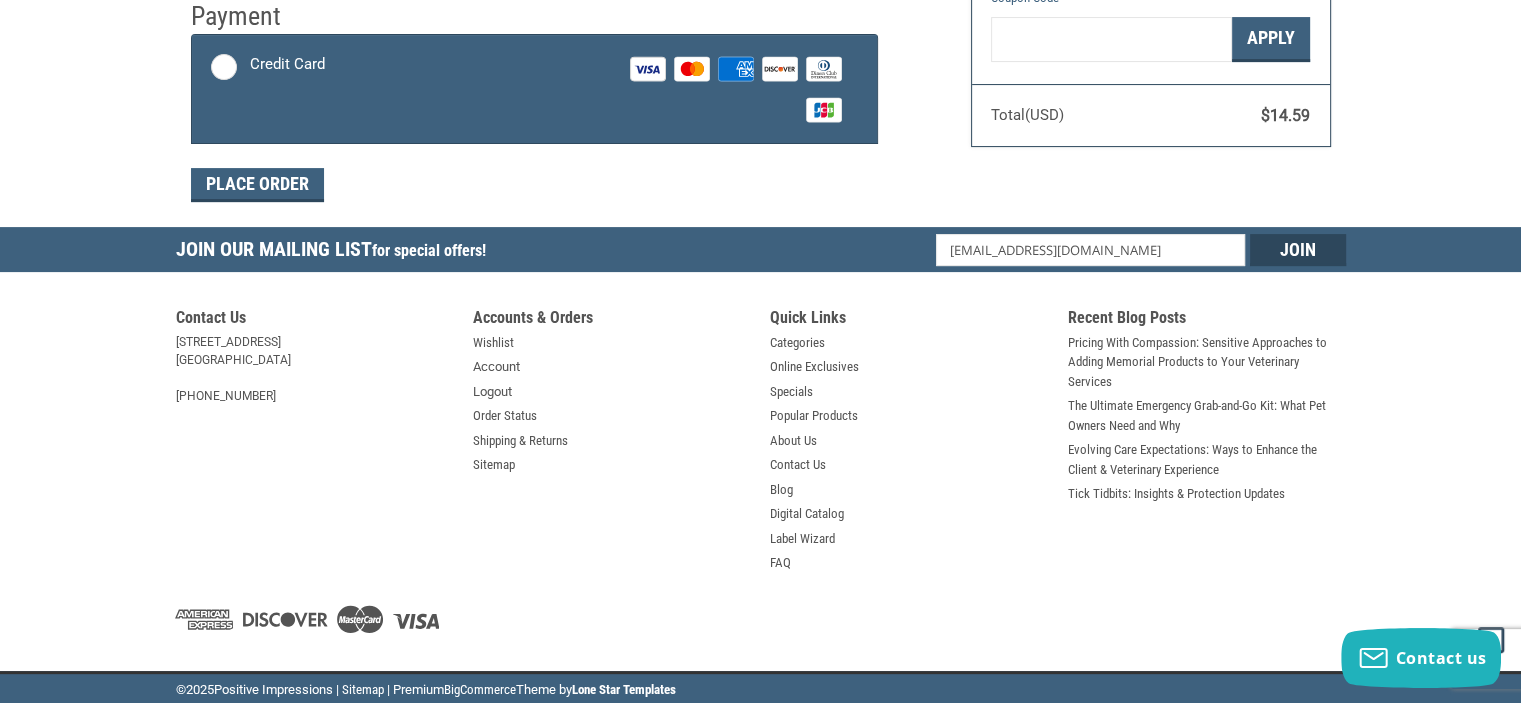 click on "Credit Card Visa Master Amex Discover Diners Club JCB" at bounding box center (534, 89) 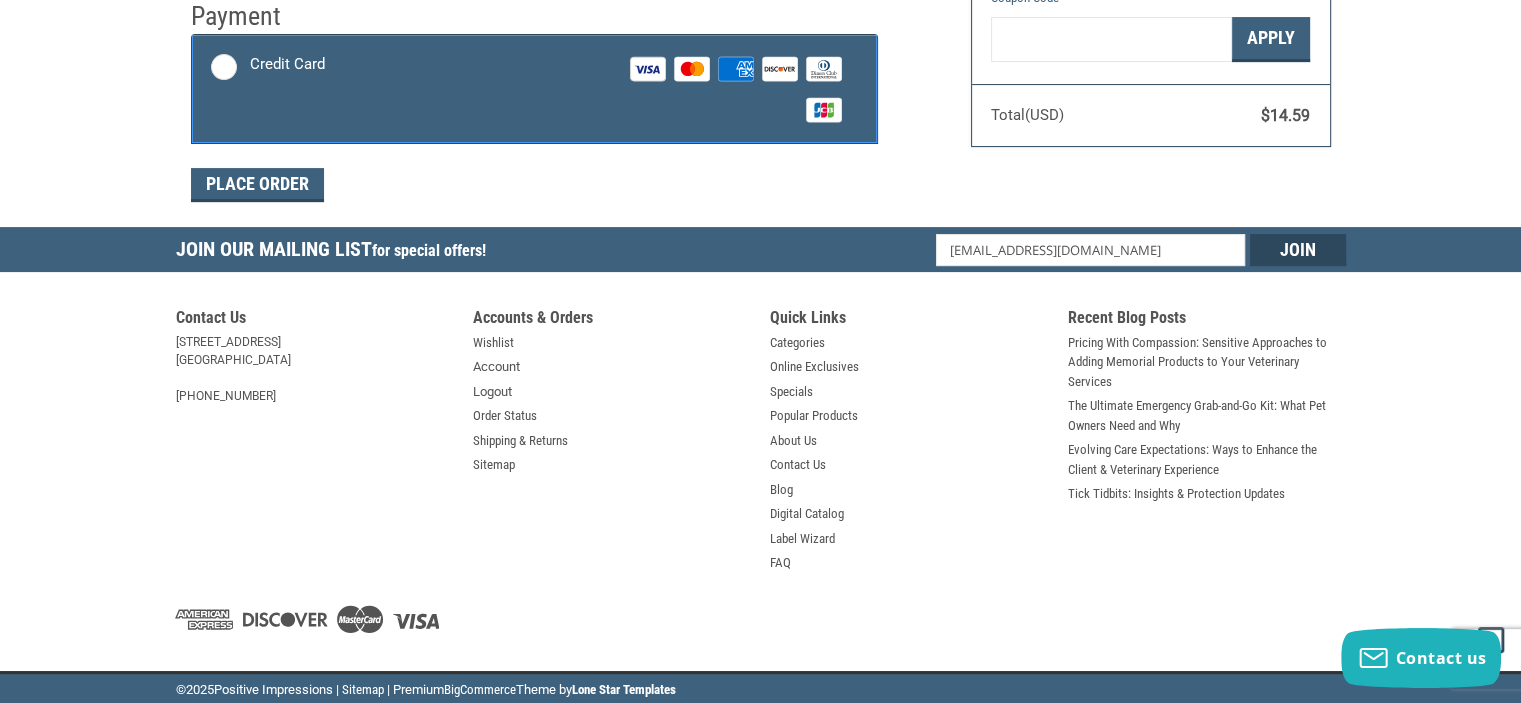 click on "Credit Card Visa Master Amex Discover Diners Club JCB" at bounding box center [192, 37] 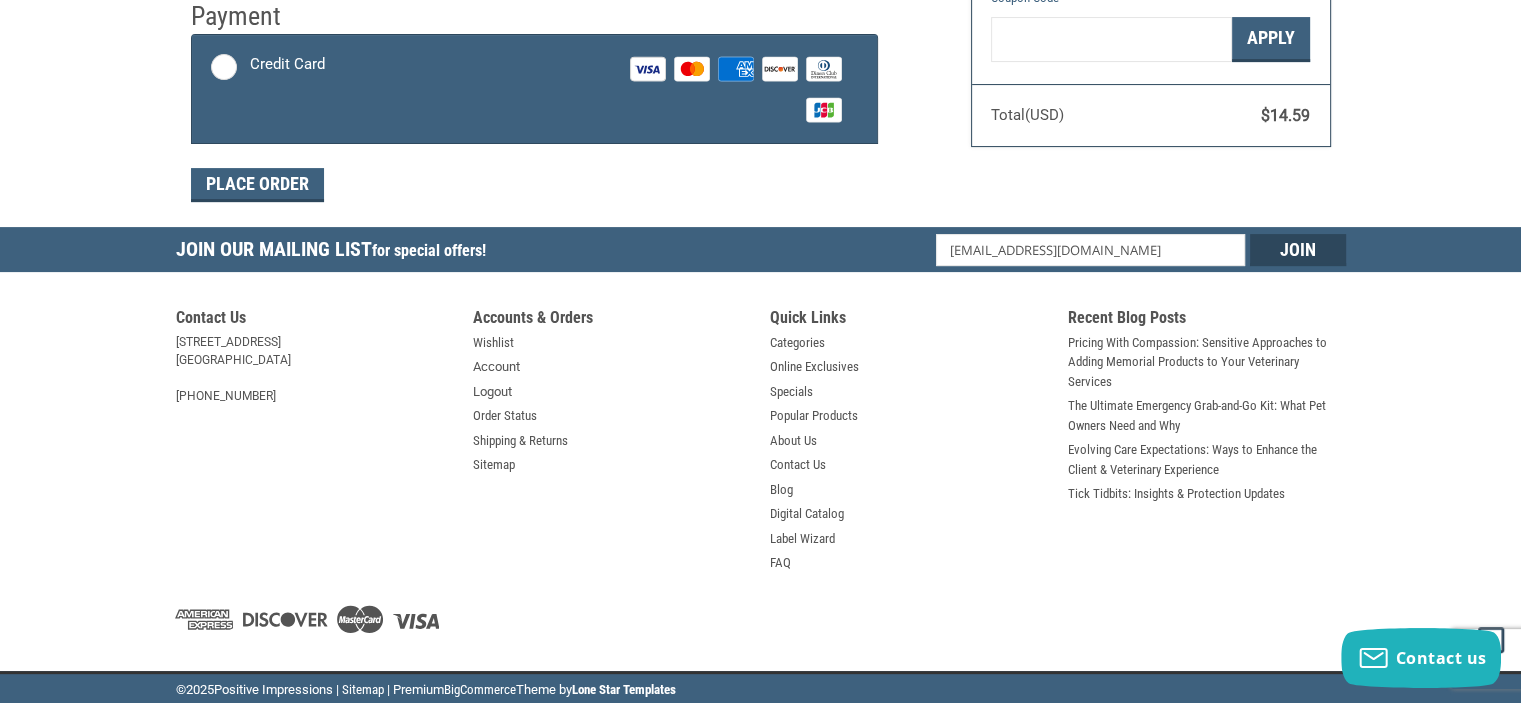 radio on "true" 